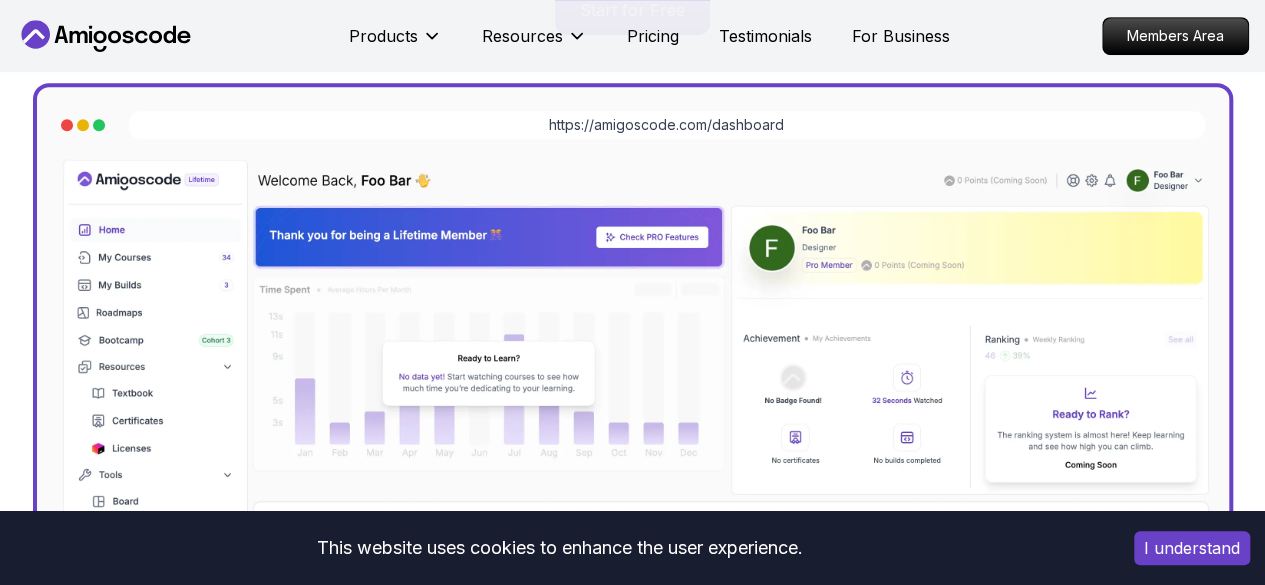 scroll, scrollTop: 535, scrollLeft: 0, axis: vertical 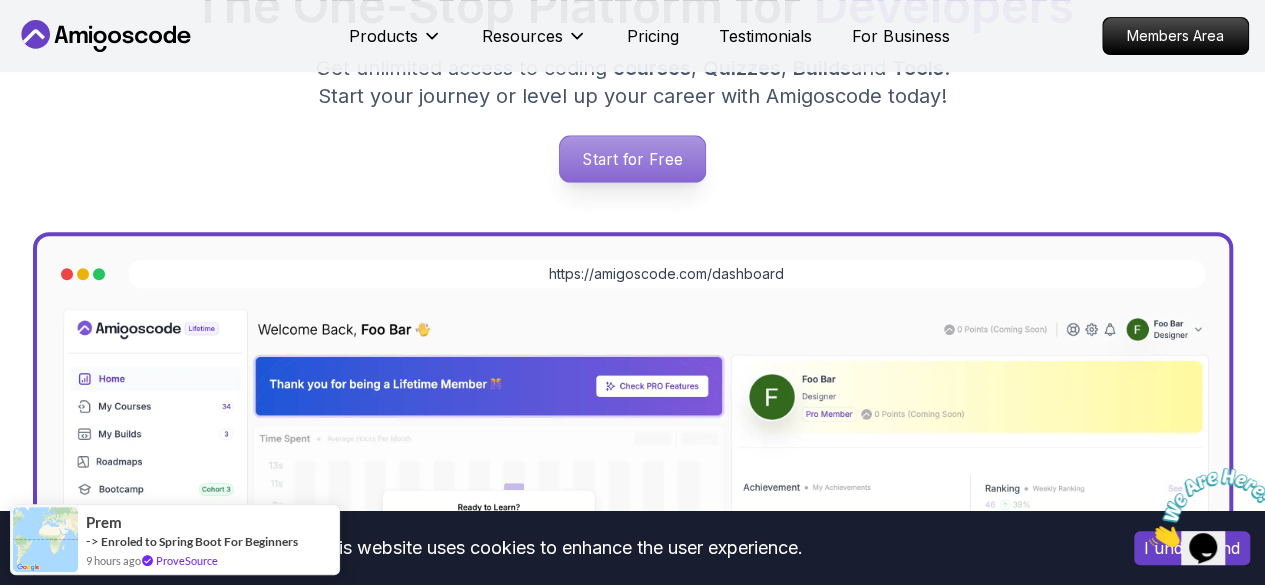 click on "Start for Free" at bounding box center (632, 159) 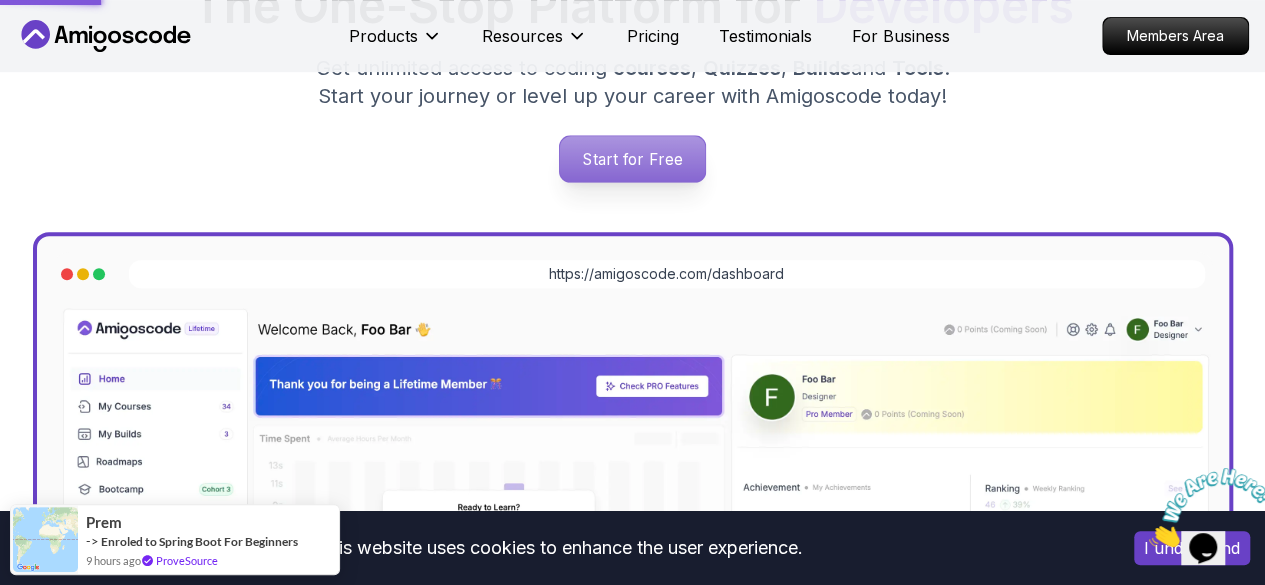 scroll, scrollTop: 0, scrollLeft: 0, axis: both 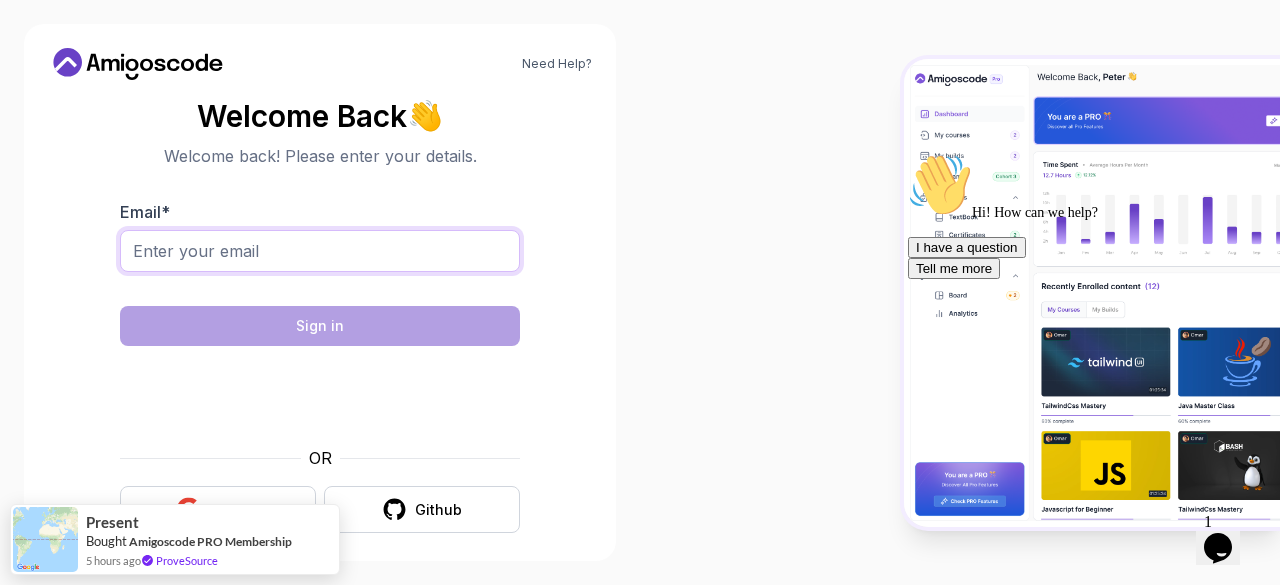 click on "Email *" at bounding box center (320, 251) 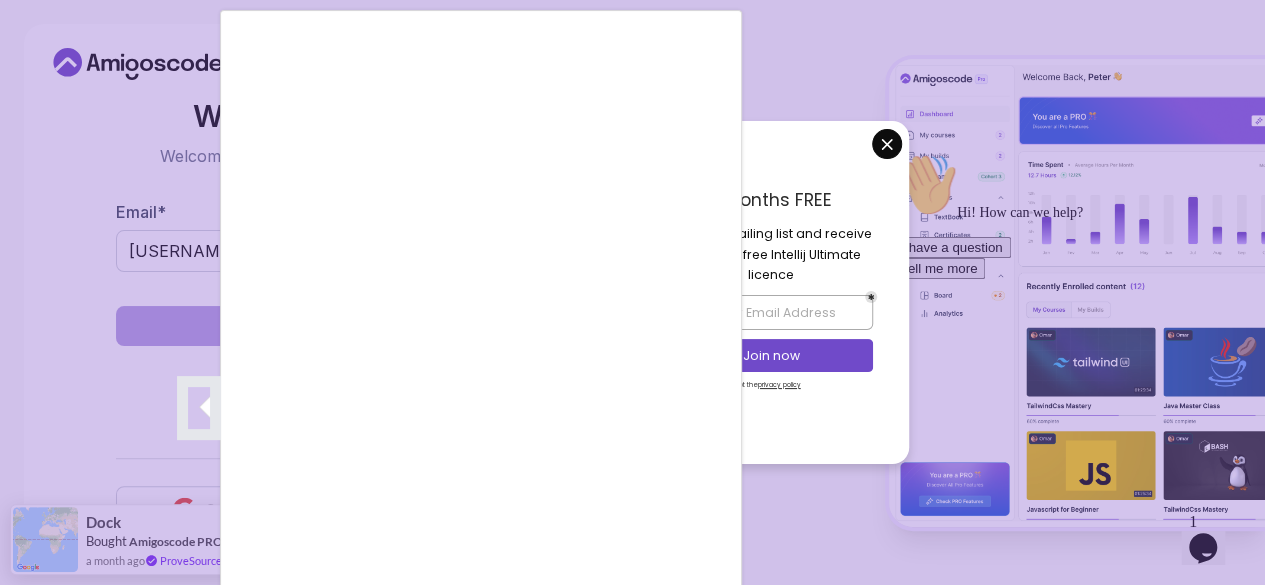 scroll, scrollTop: 62, scrollLeft: 0, axis: vertical 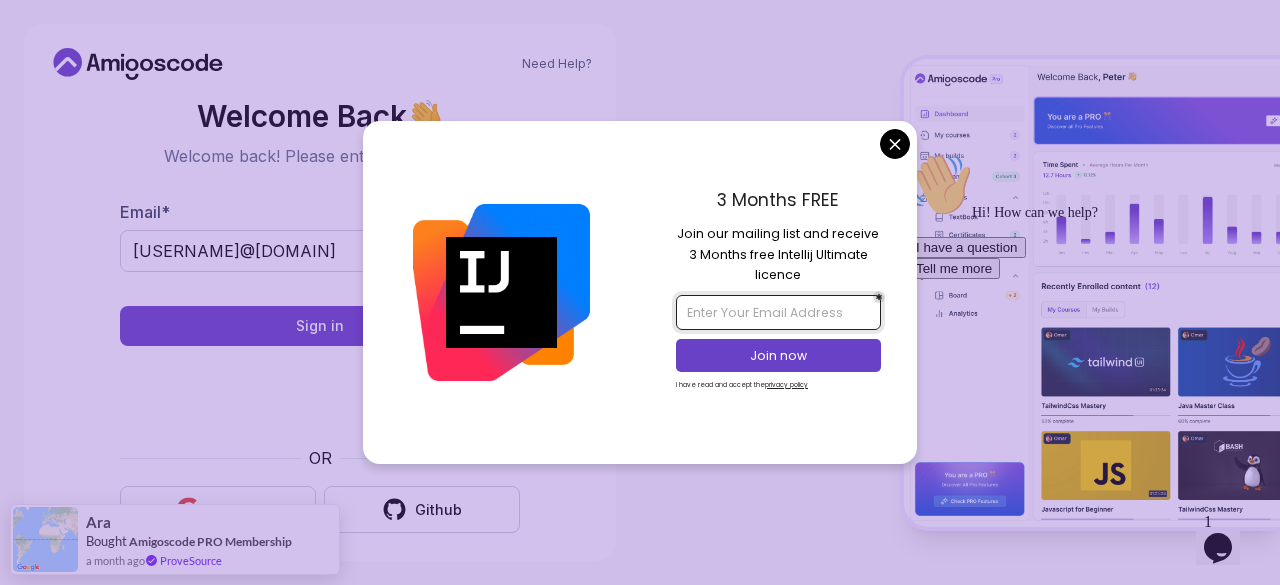 click at bounding box center (778, 312) 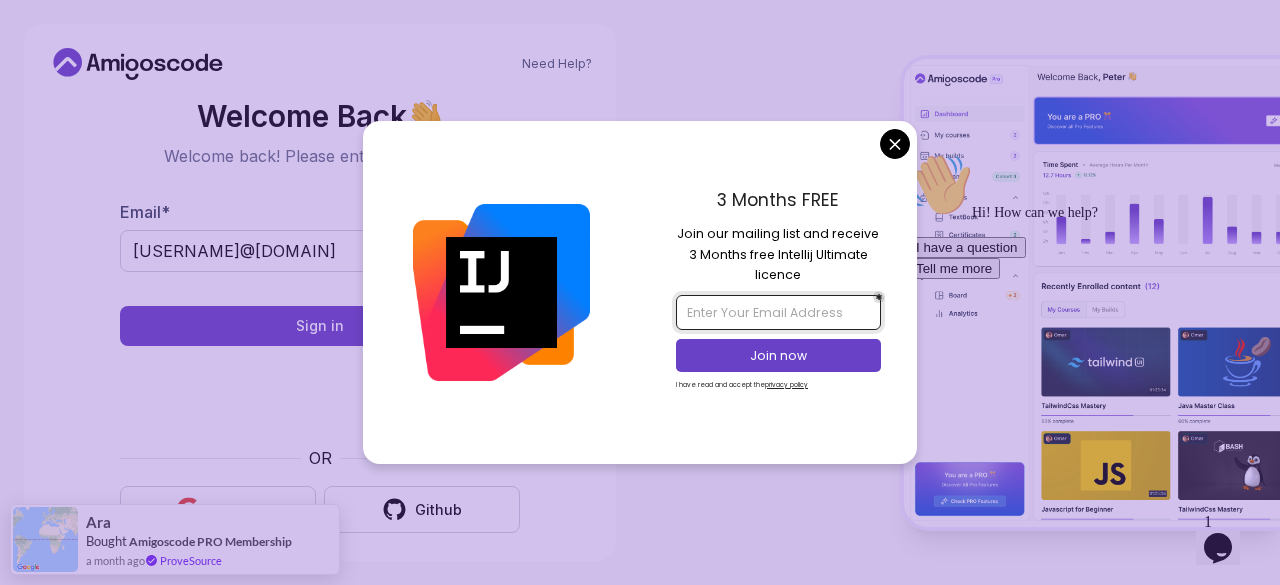 type on "bkanushree03@gmail.com" 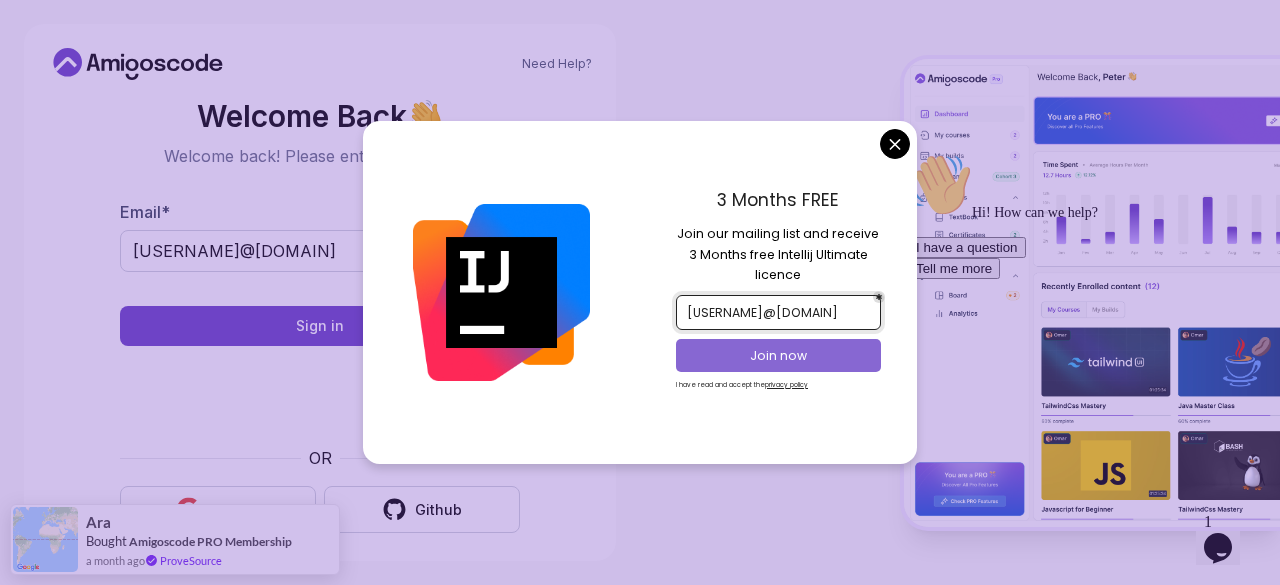 click on "Join now" at bounding box center (779, 356) 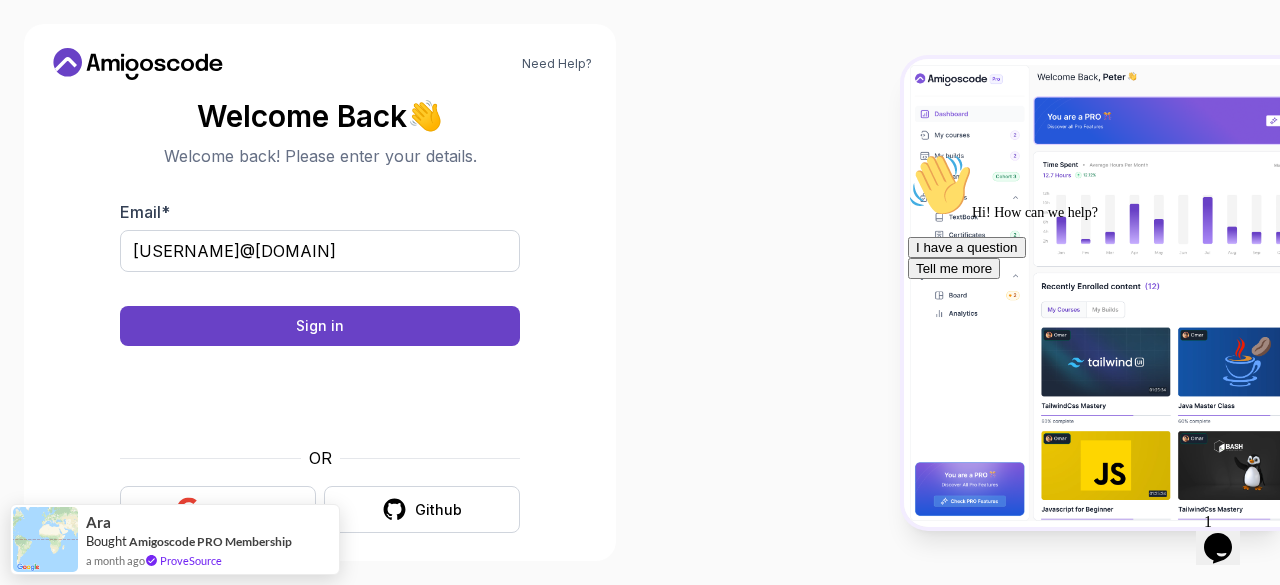 click on "Need Help? Welcome Back 👋 Welcome back! Please enter your details. Email * bkanushree03@gmail.com Sign in OR Google Github
Ara Bought   Amigoscode PRO Membership a month ago     ProveSource" at bounding box center (640, 292) 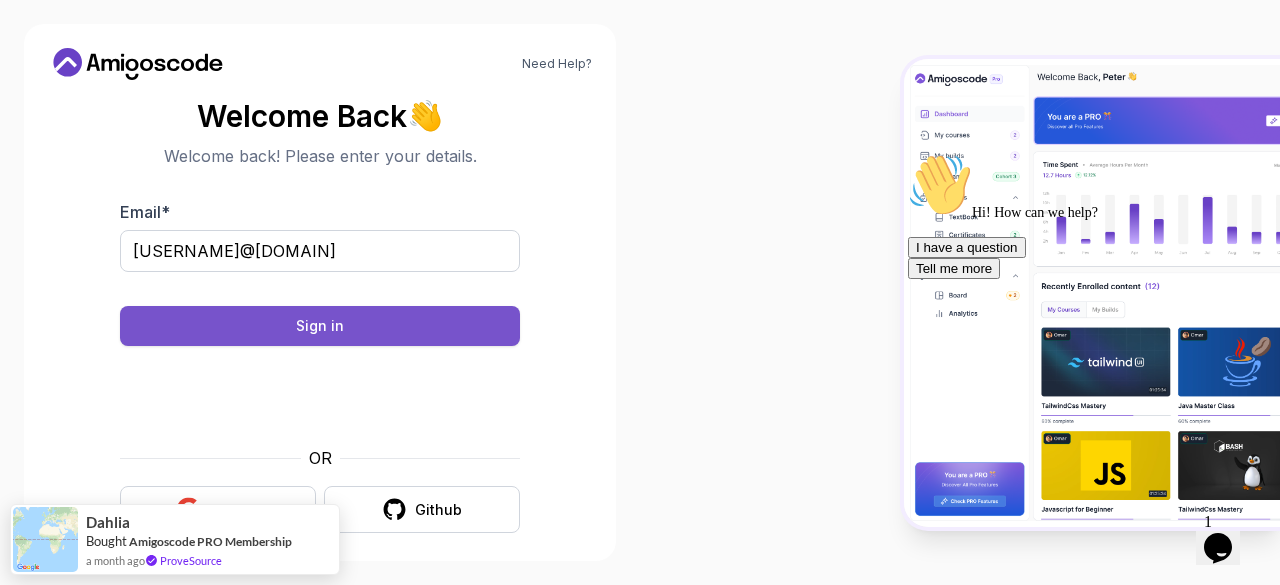 click on "Sign in" at bounding box center [320, 326] 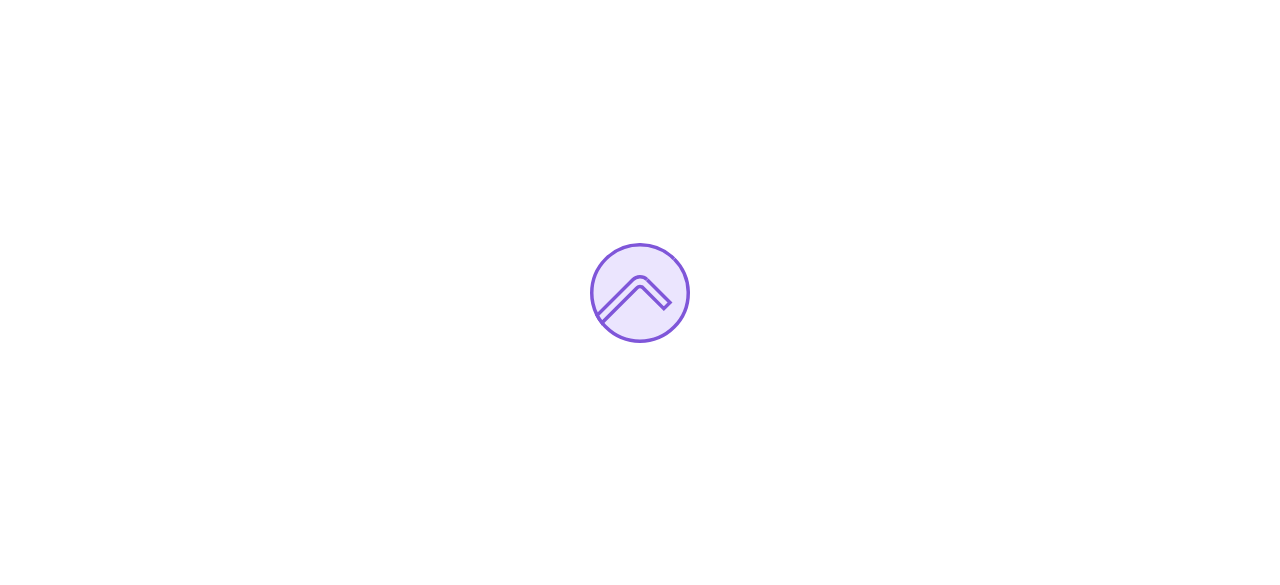 scroll, scrollTop: 0, scrollLeft: 0, axis: both 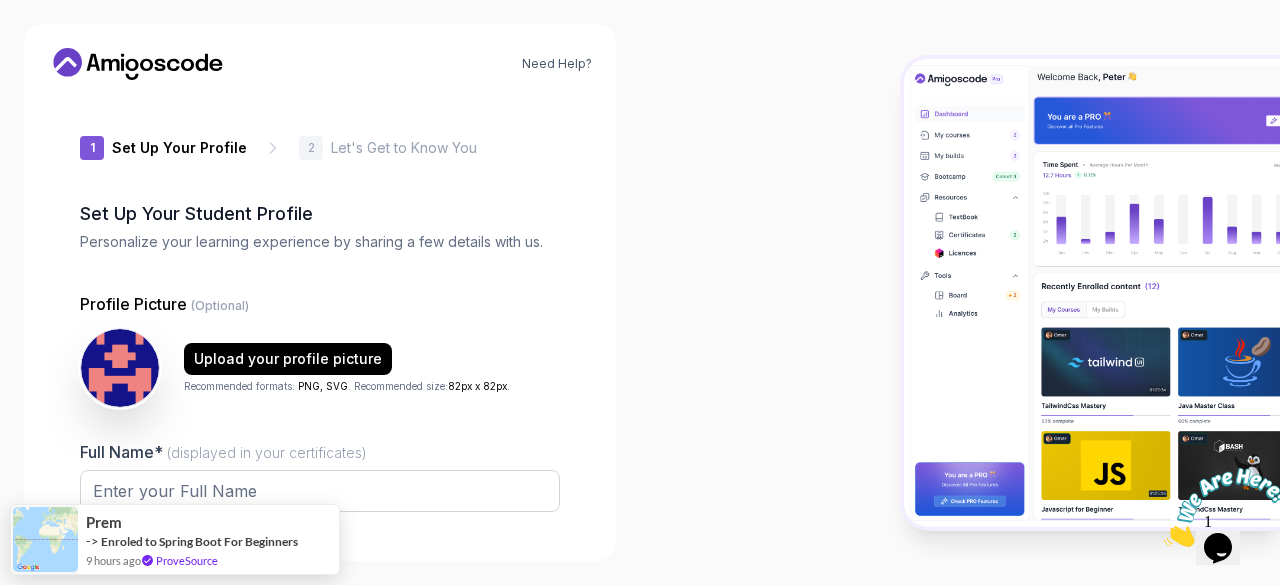 type on "dynamicfalcon0b972" 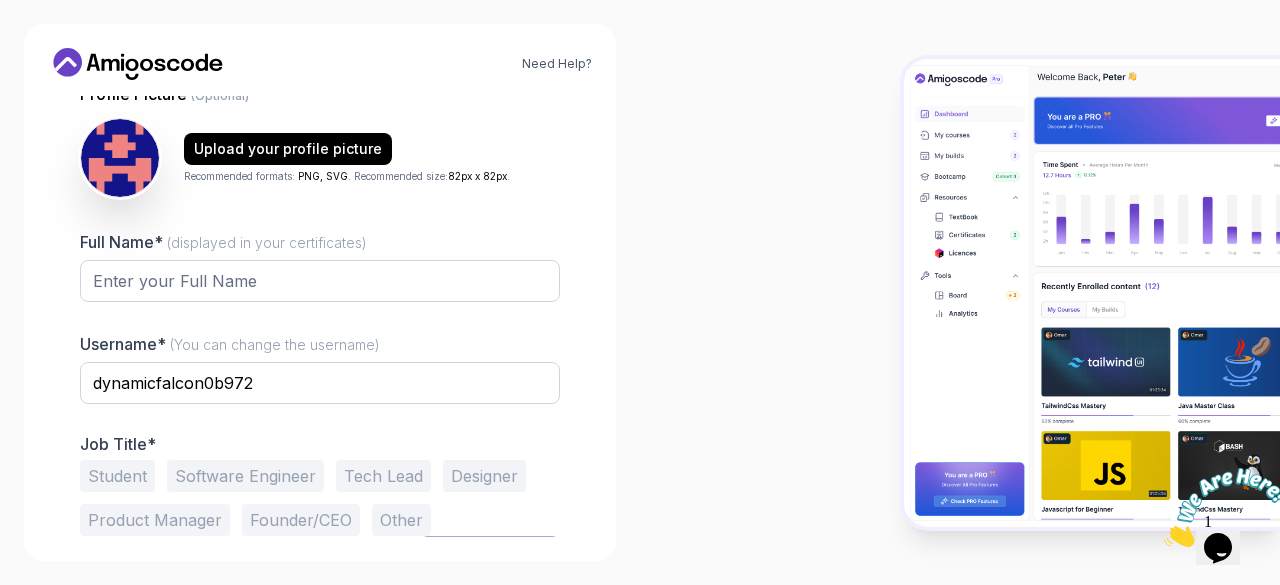 scroll, scrollTop: 216, scrollLeft: 0, axis: vertical 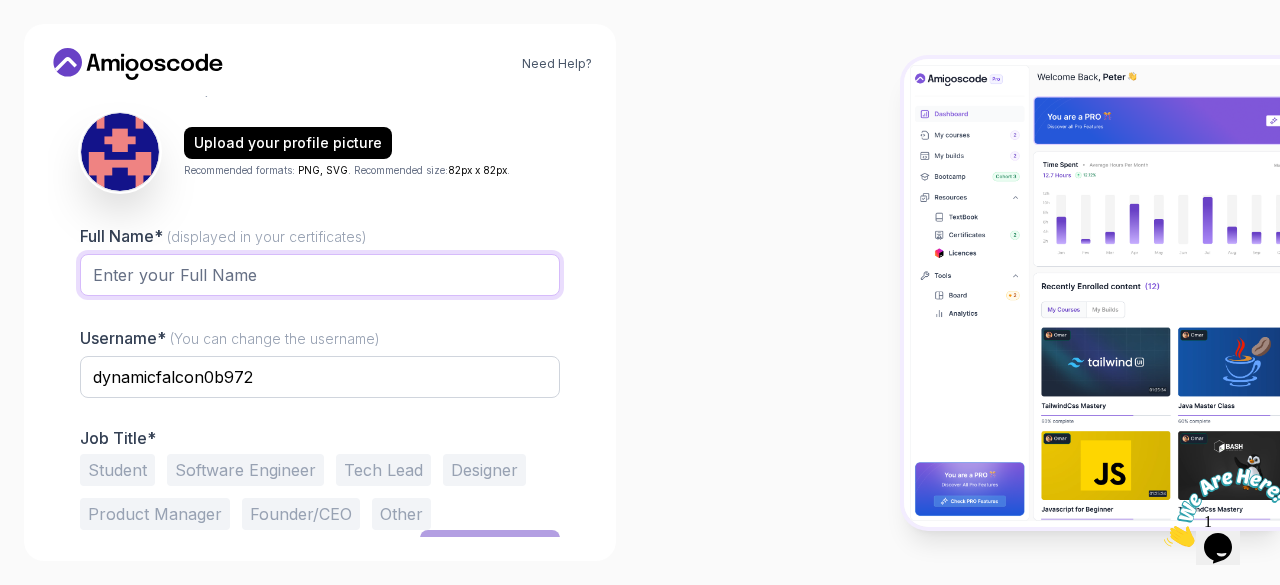 click on "Full Name*   (displayed in your certificates)" at bounding box center (320, 275) 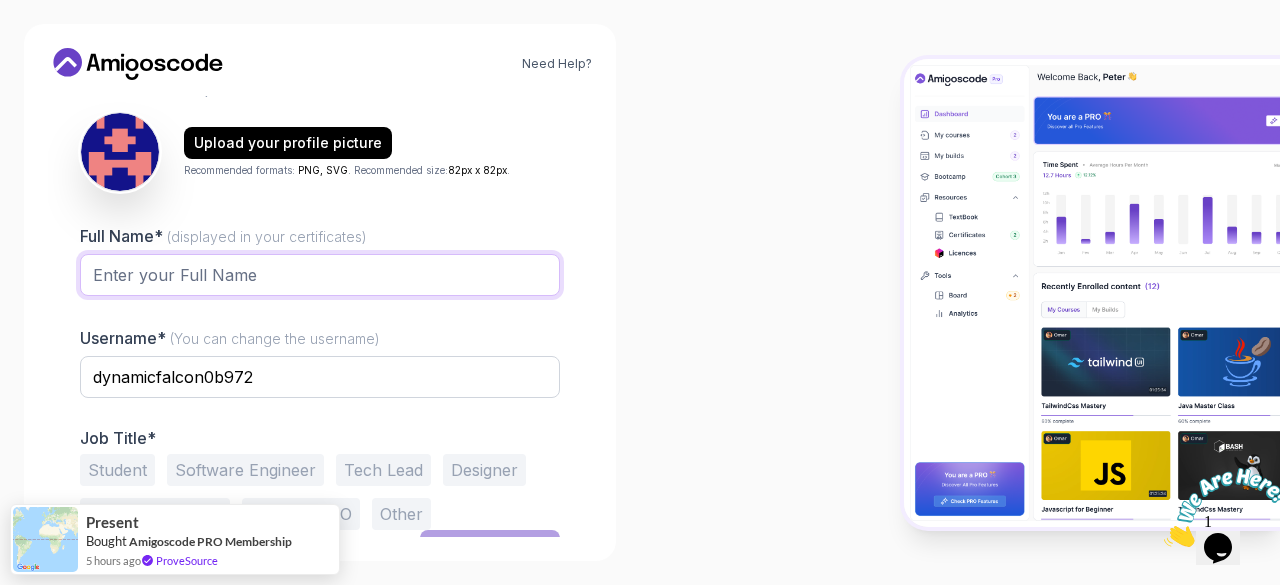 type on "[FIRST] [LAST] [LAST]" 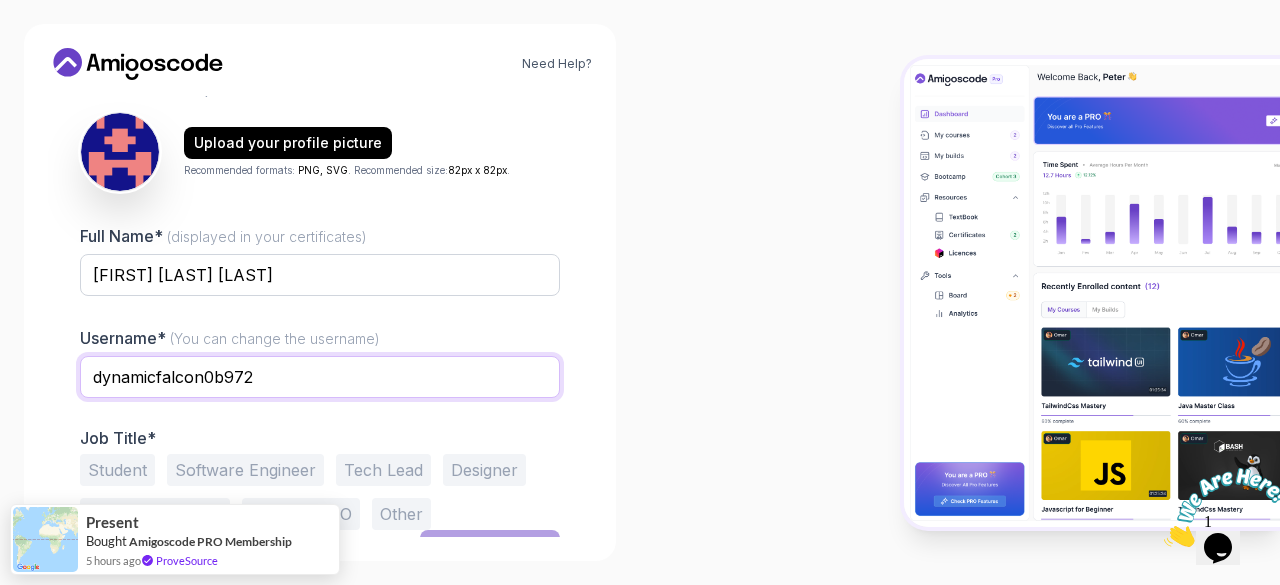 click on "dynamicfalcon0b972" at bounding box center (320, 377) 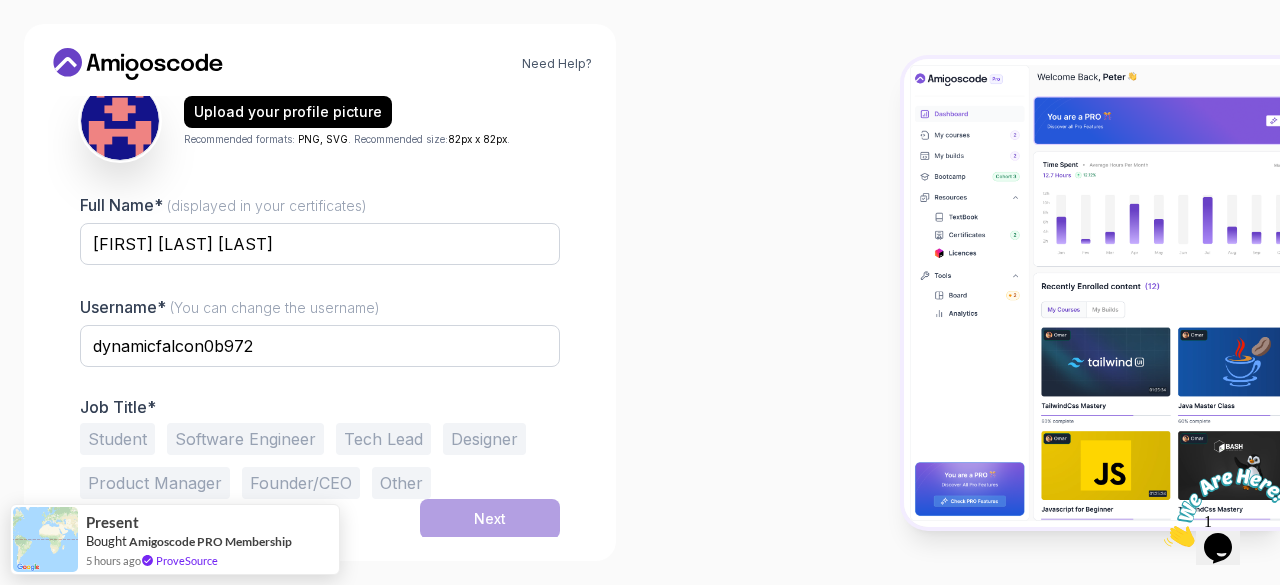 click on "Student" at bounding box center [117, 439] 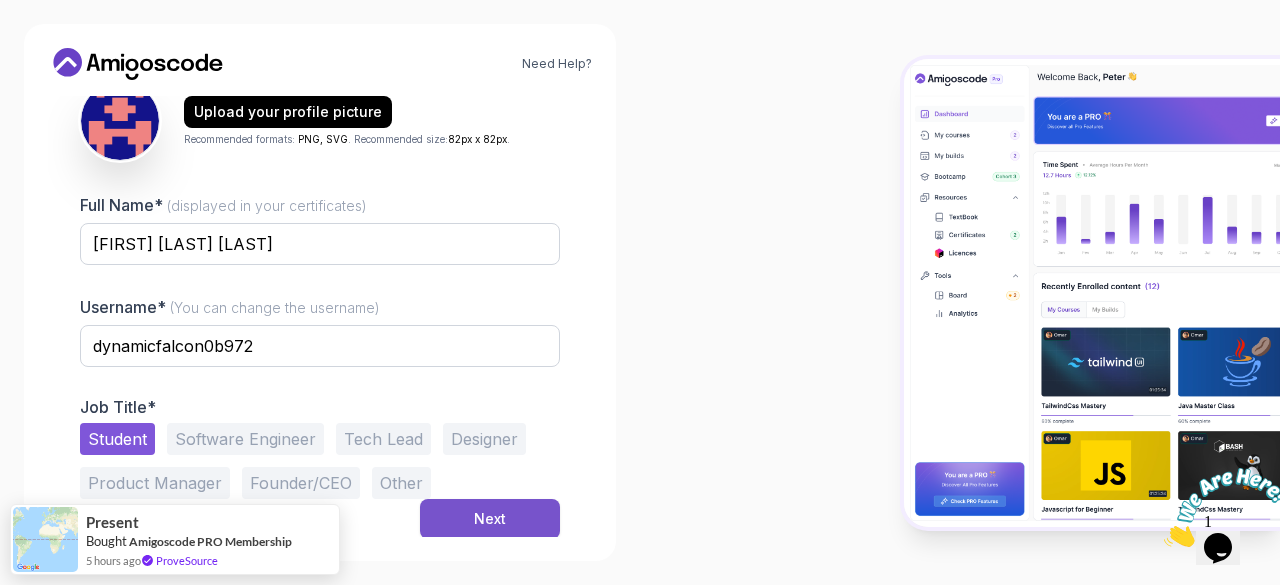 click on "Next" at bounding box center (490, 519) 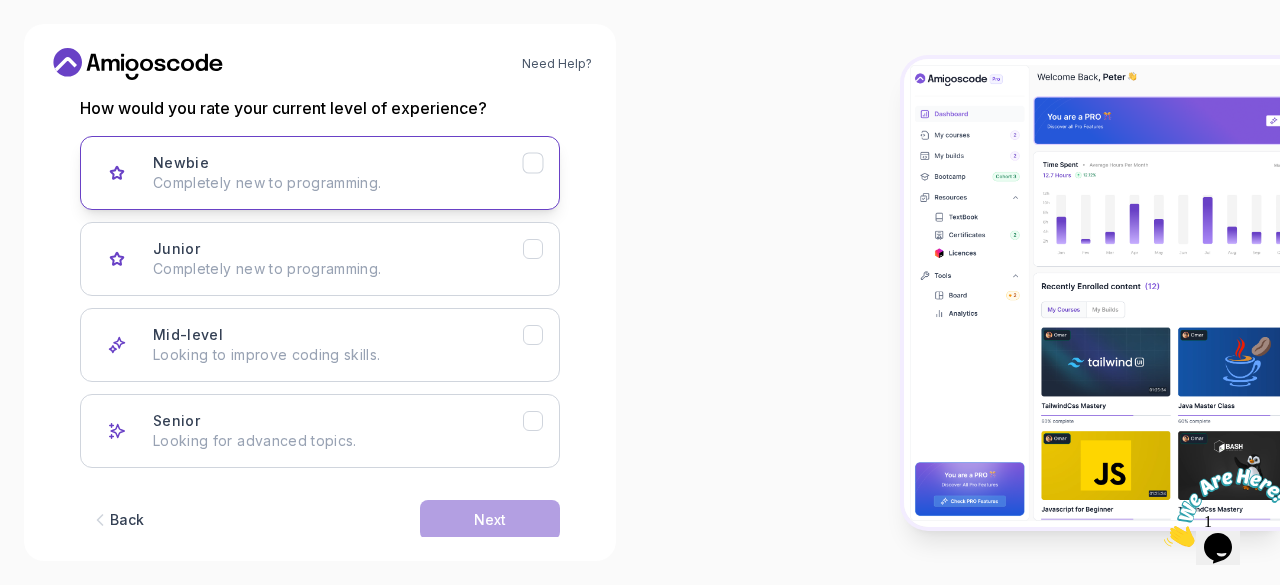 scroll, scrollTop: 273, scrollLeft: 0, axis: vertical 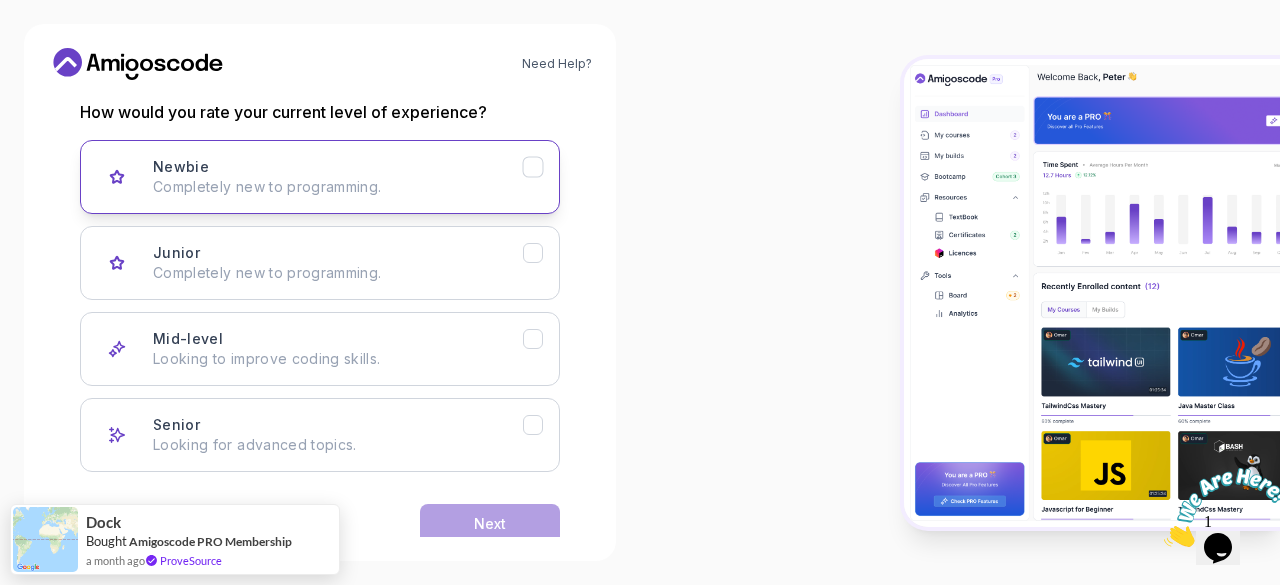 click on "Junior Completely new to programming." at bounding box center [320, 263] 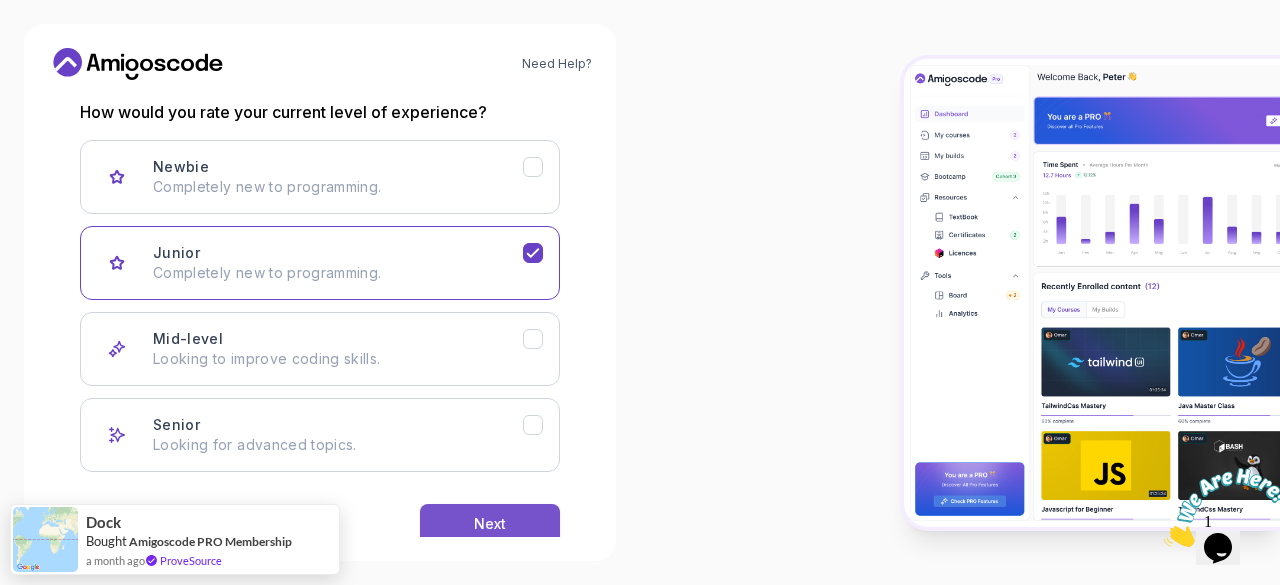 click on "Next" at bounding box center [490, 524] 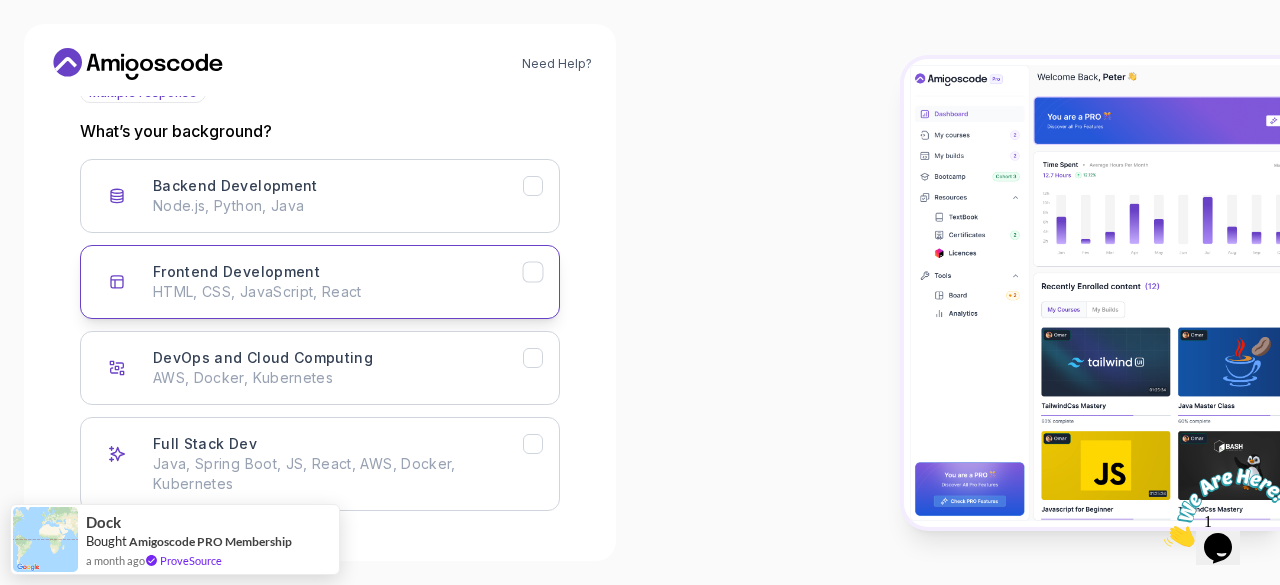 scroll, scrollTop: 255, scrollLeft: 0, axis: vertical 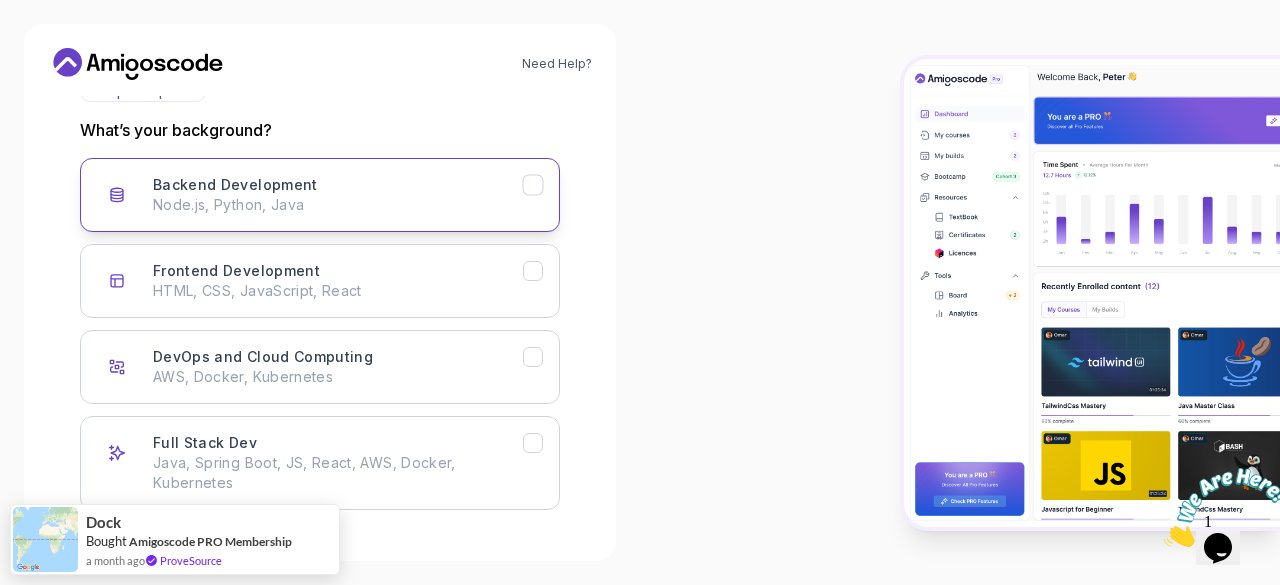 click on "Backend Development Node.js, Python, Java" at bounding box center (320, 195) 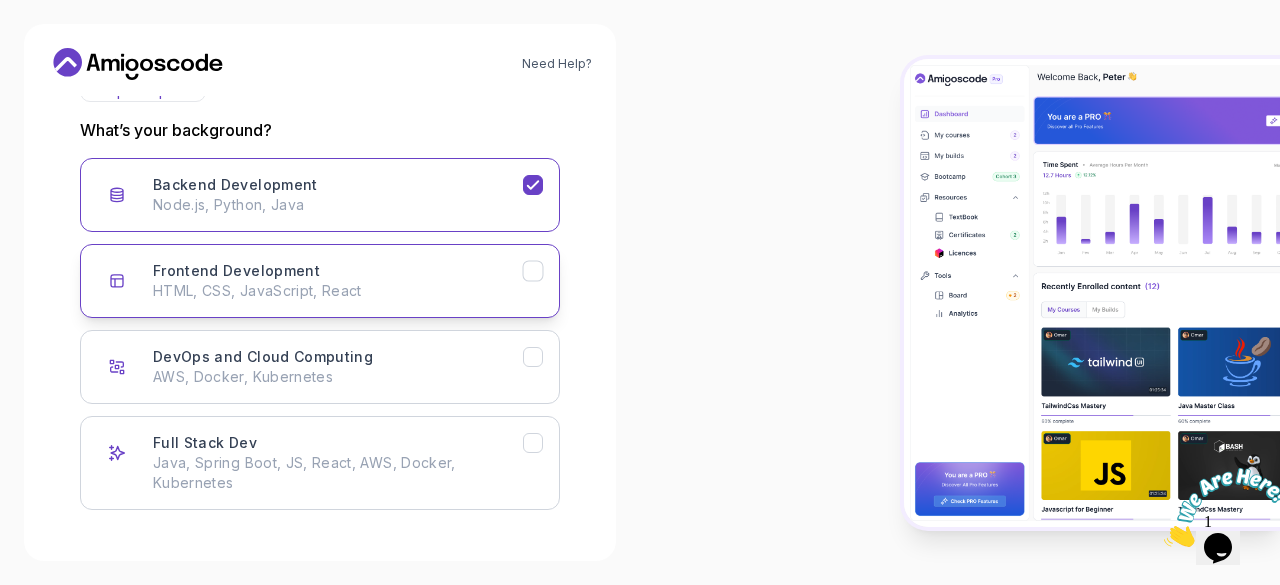 click 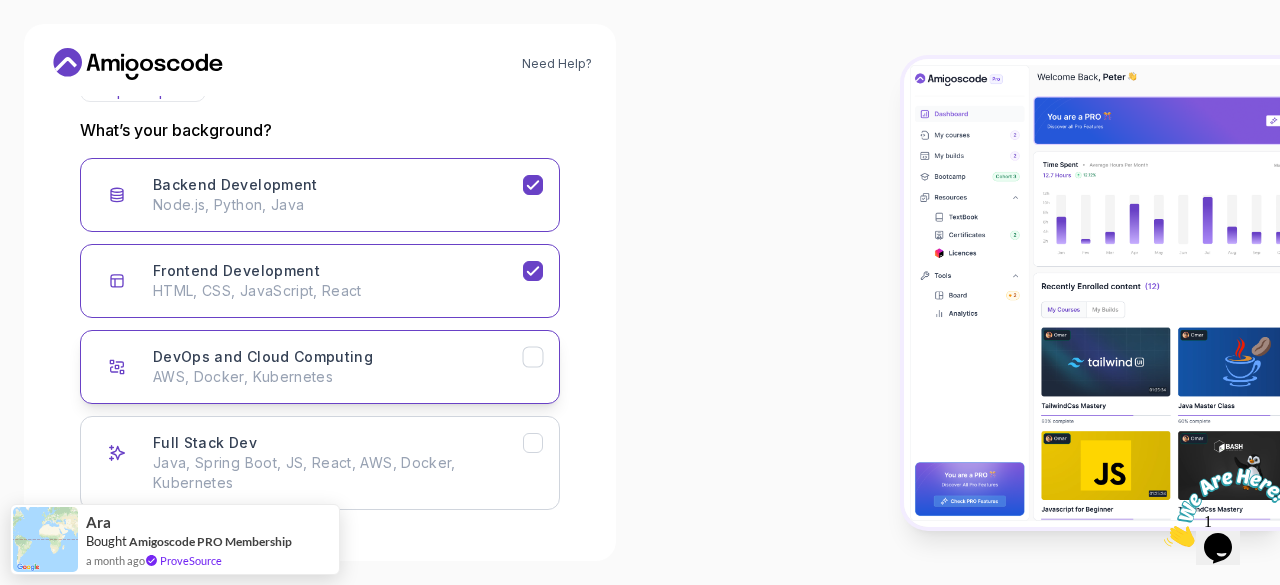 click 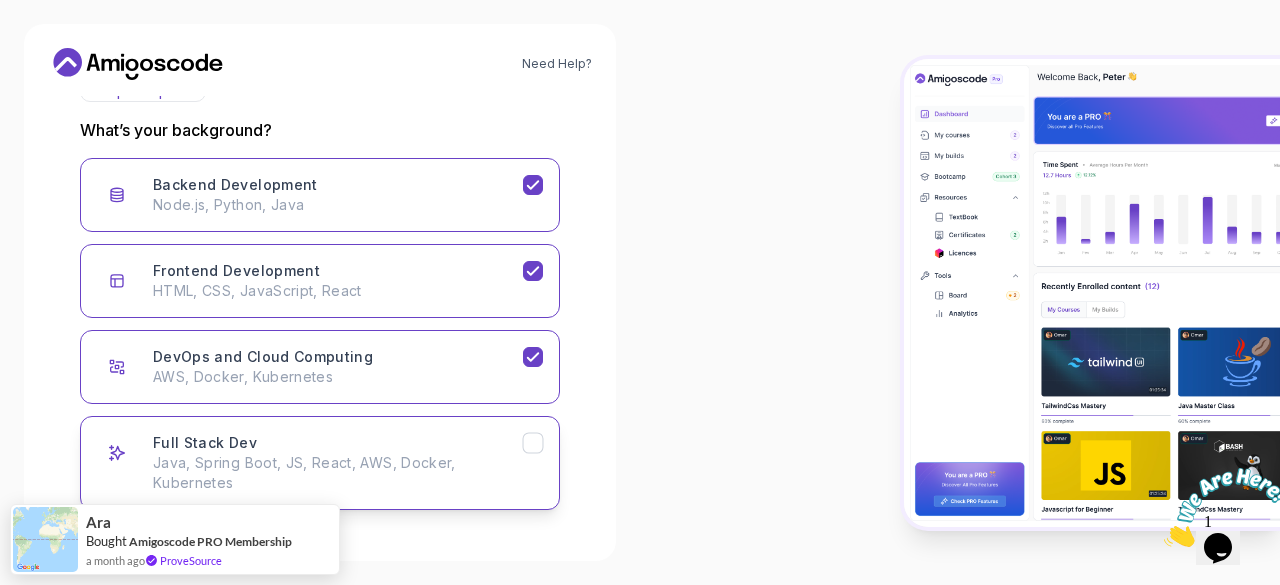 click 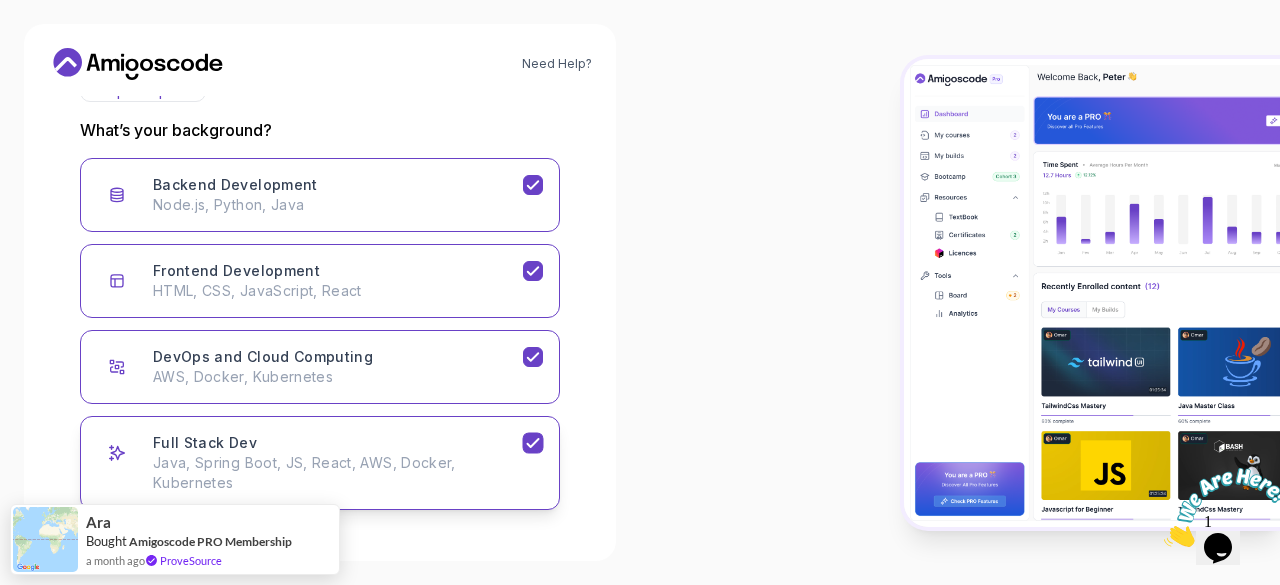 scroll, scrollTop: 329, scrollLeft: 0, axis: vertical 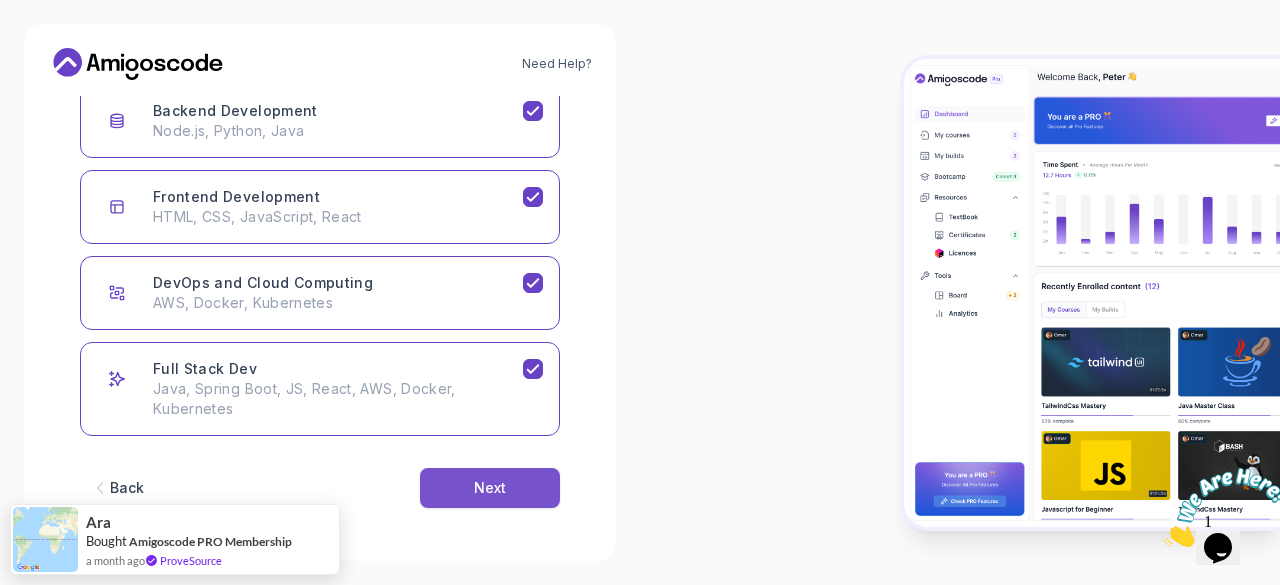 click on "Next" at bounding box center [490, 488] 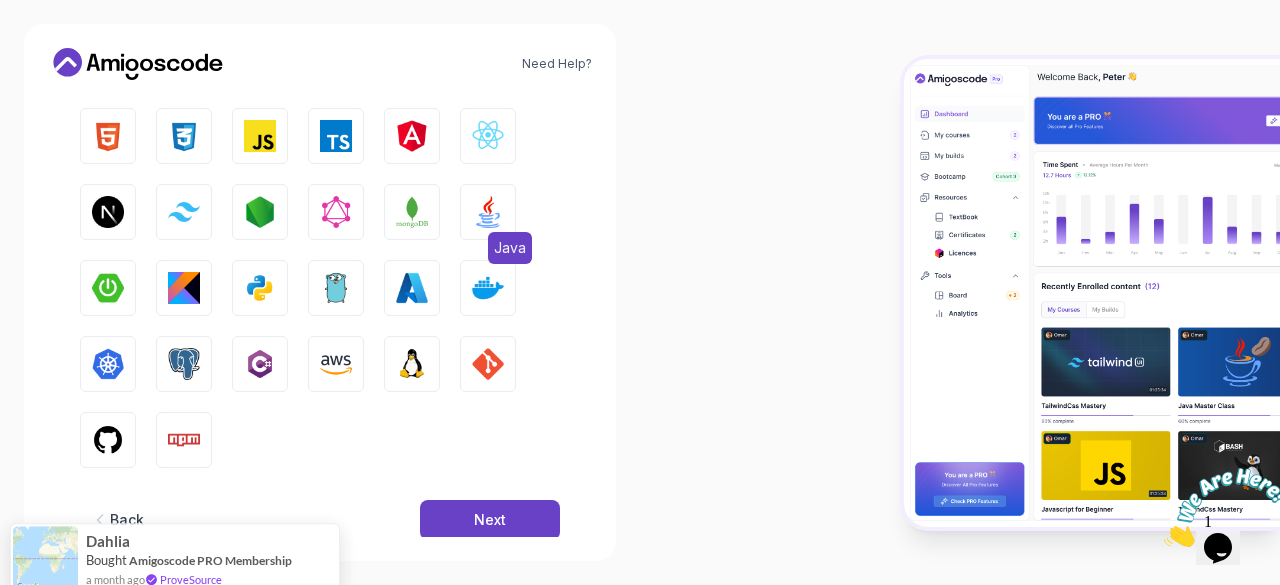 click at bounding box center (488, 212) 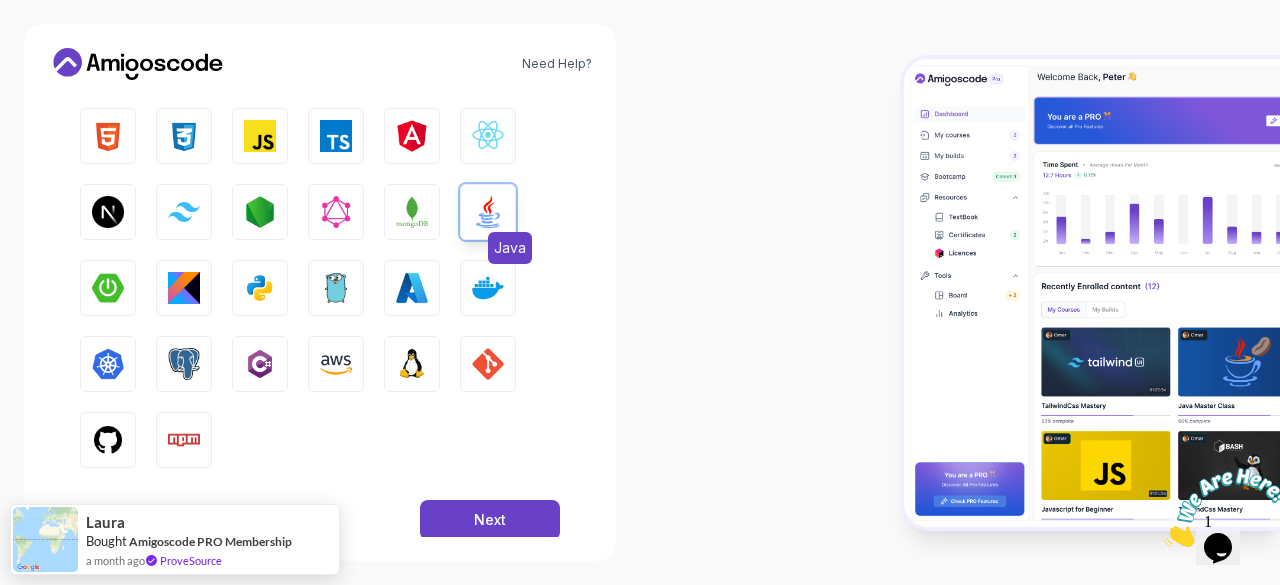 click at bounding box center [488, 212] 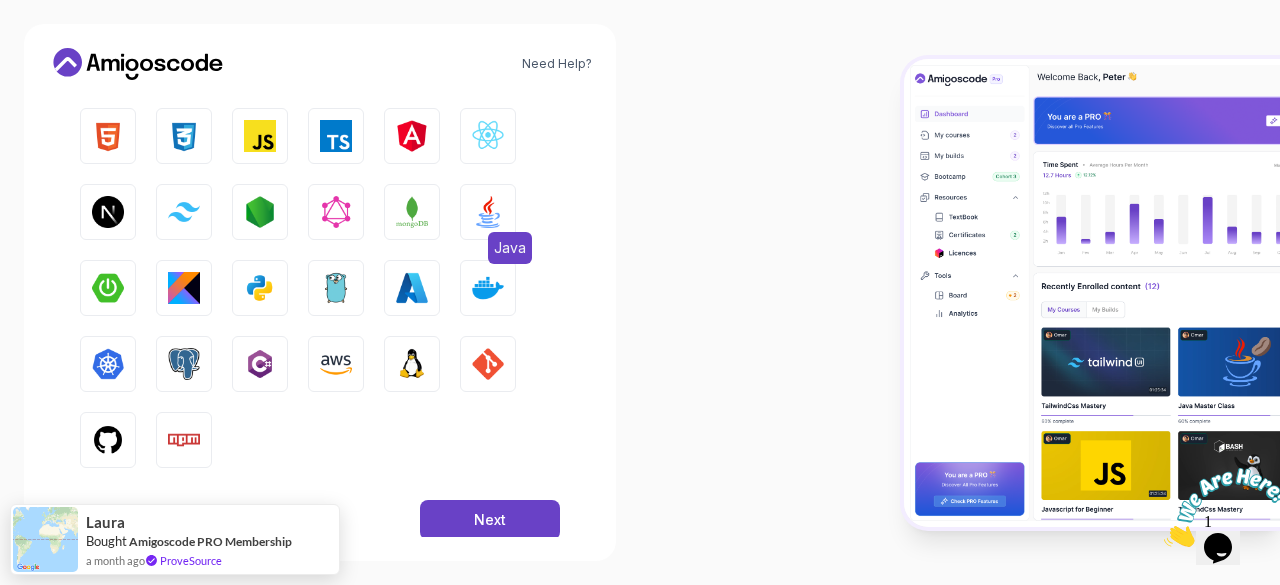 click at bounding box center [488, 212] 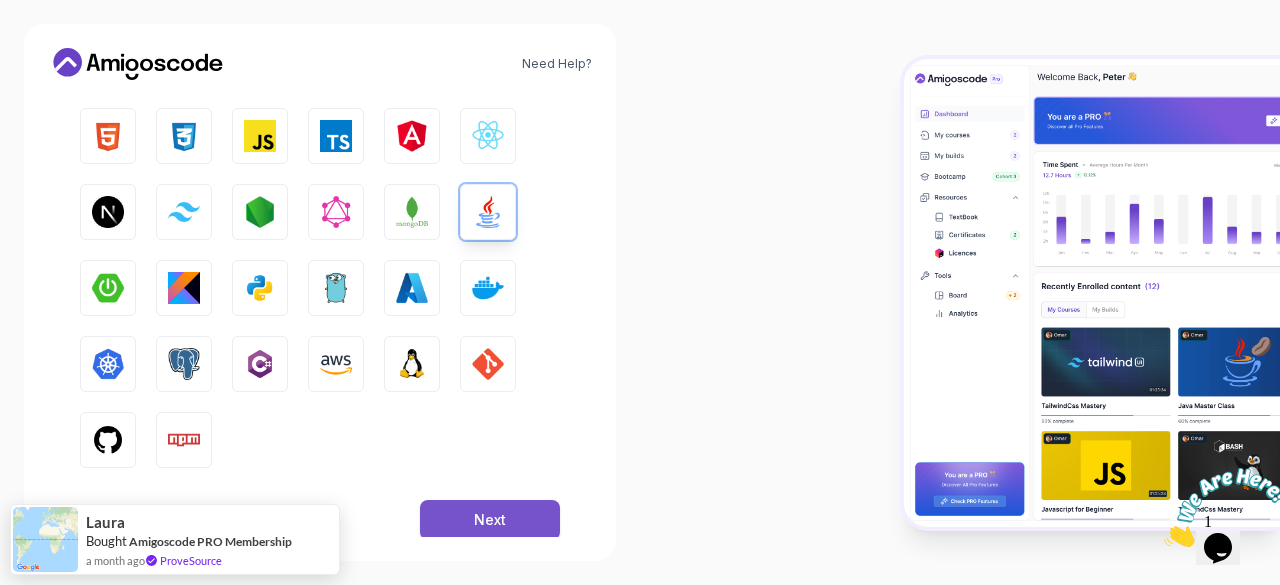 click on "Next" at bounding box center [490, 520] 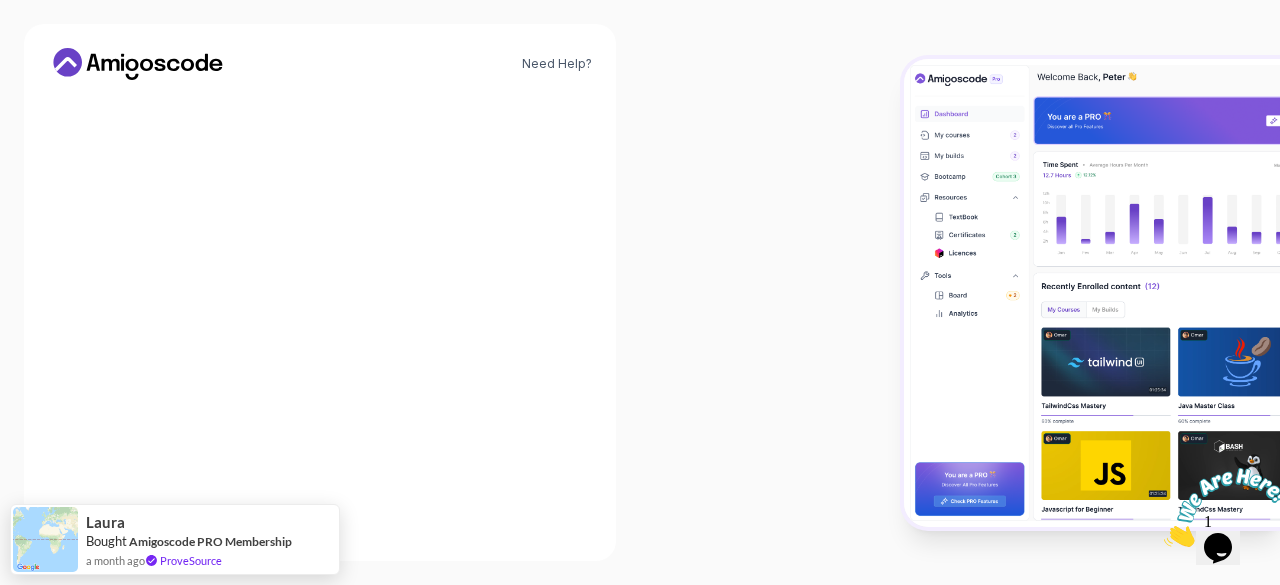 scroll, scrollTop: 321, scrollLeft: 0, axis: vertical 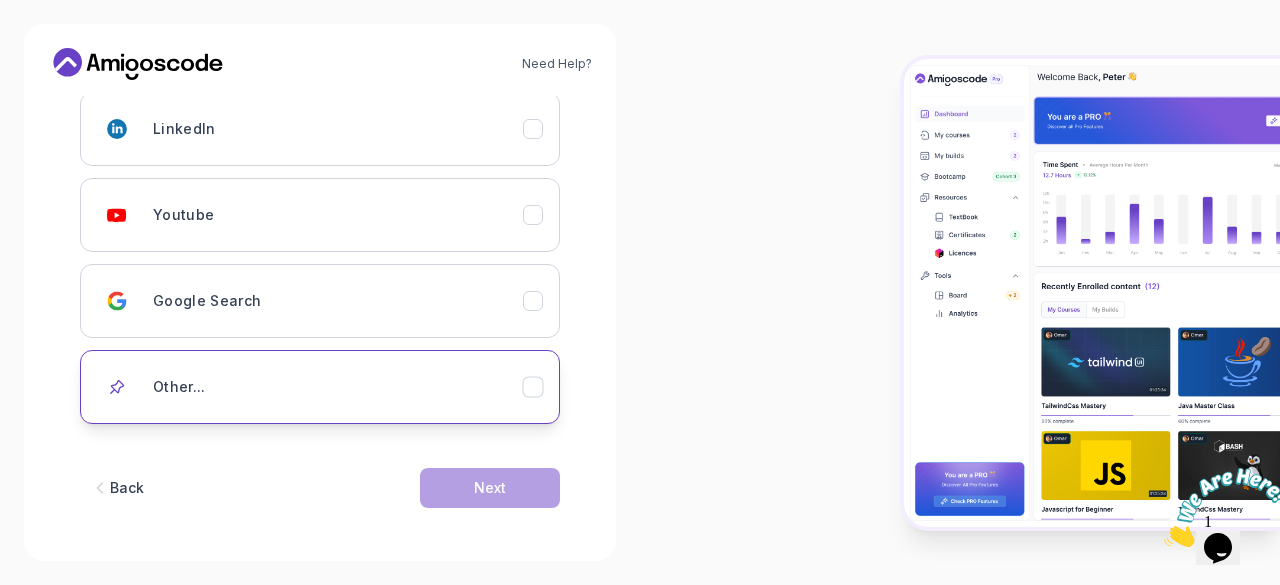 click on "Other..." at bounding box center [338, 387] 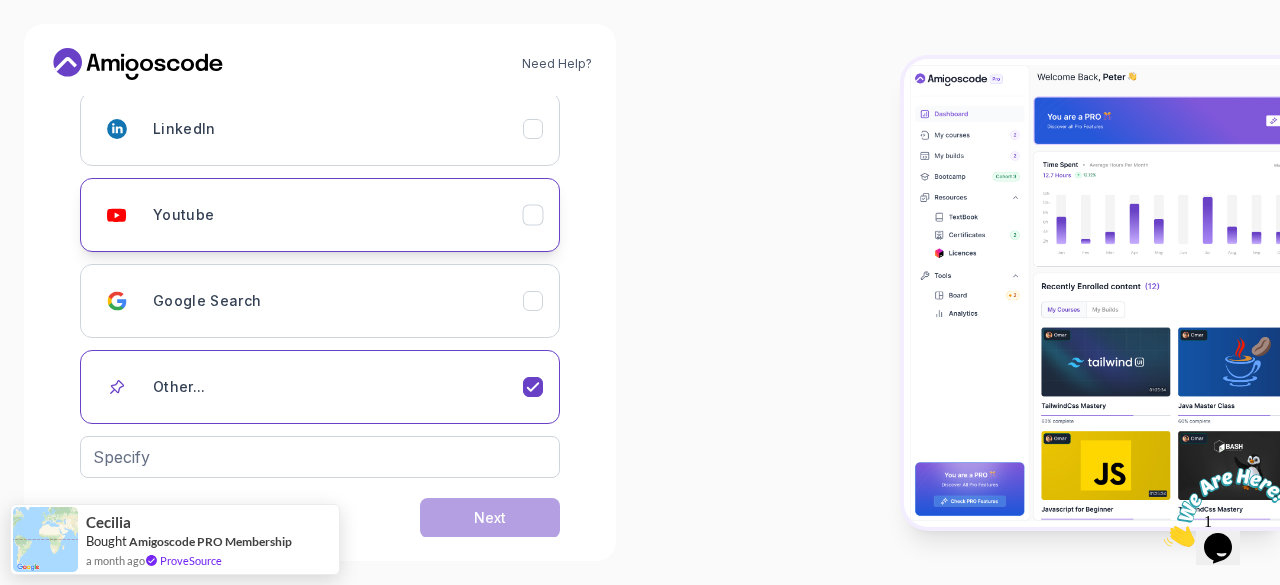 click 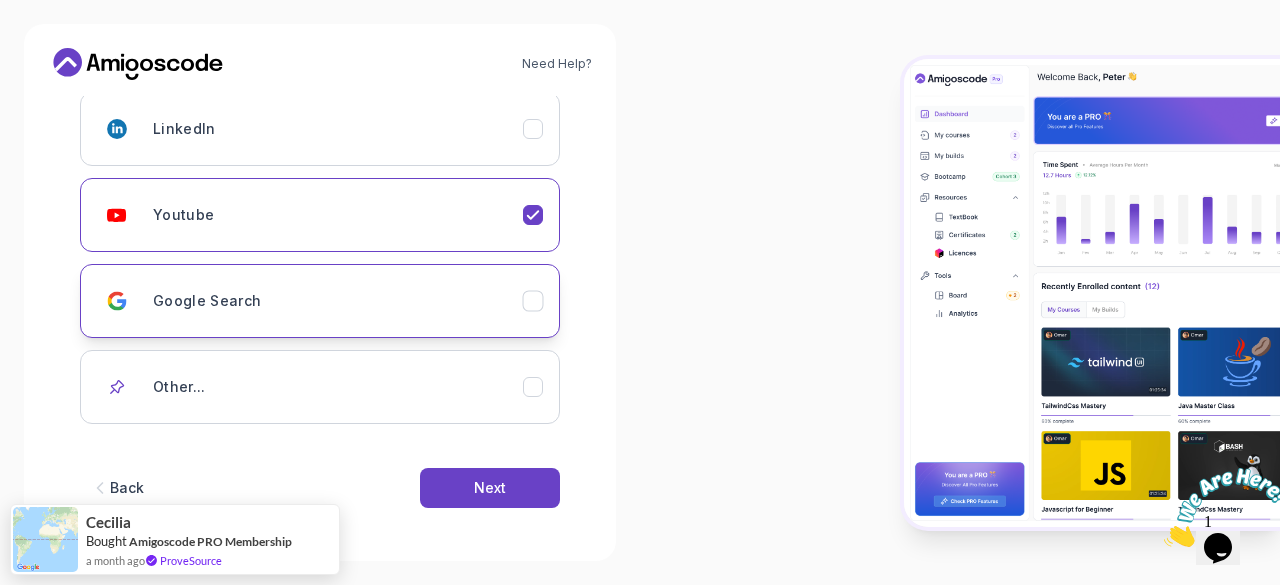click 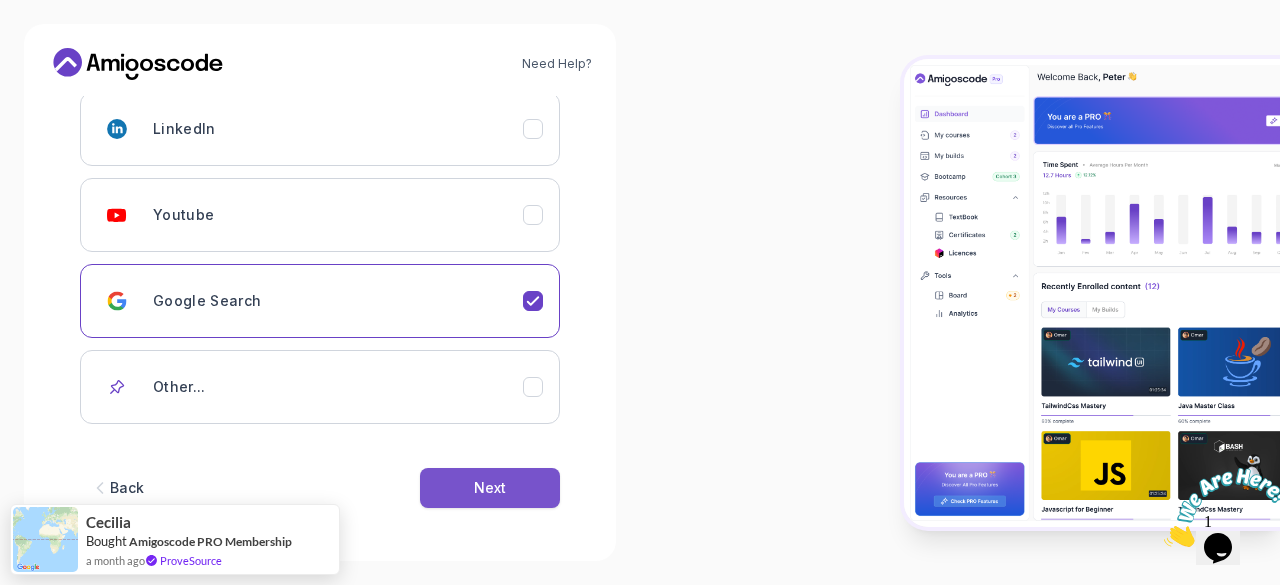 click on "Next" at bounding box center [490, 488] 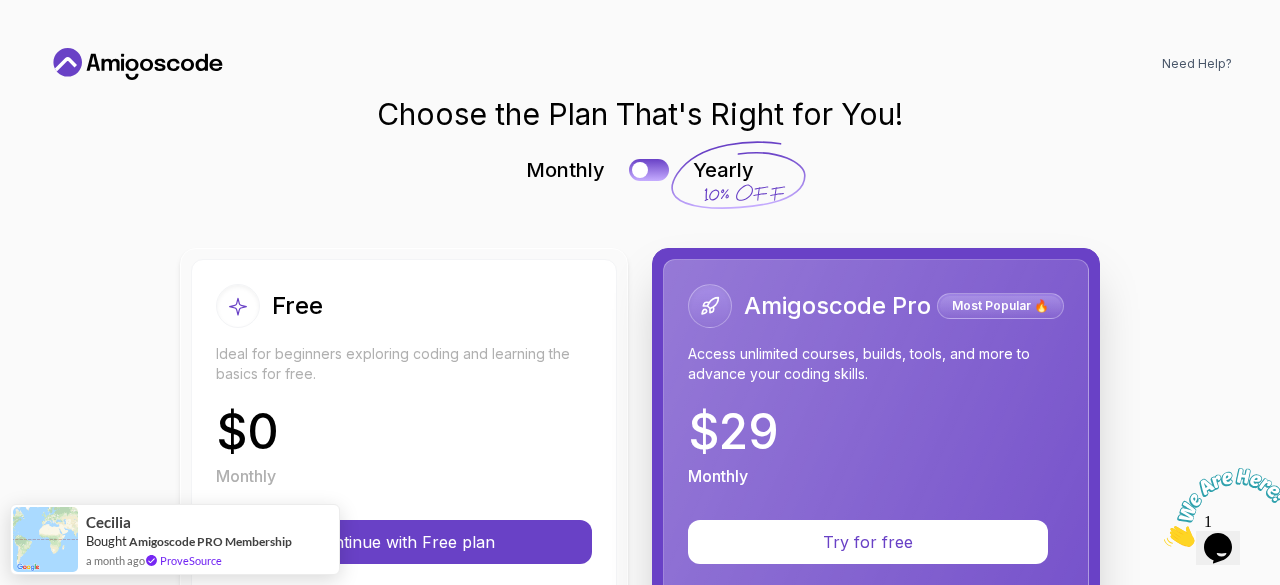 scroll, scrollTop: 0, scrollLeft: 0, axis: both 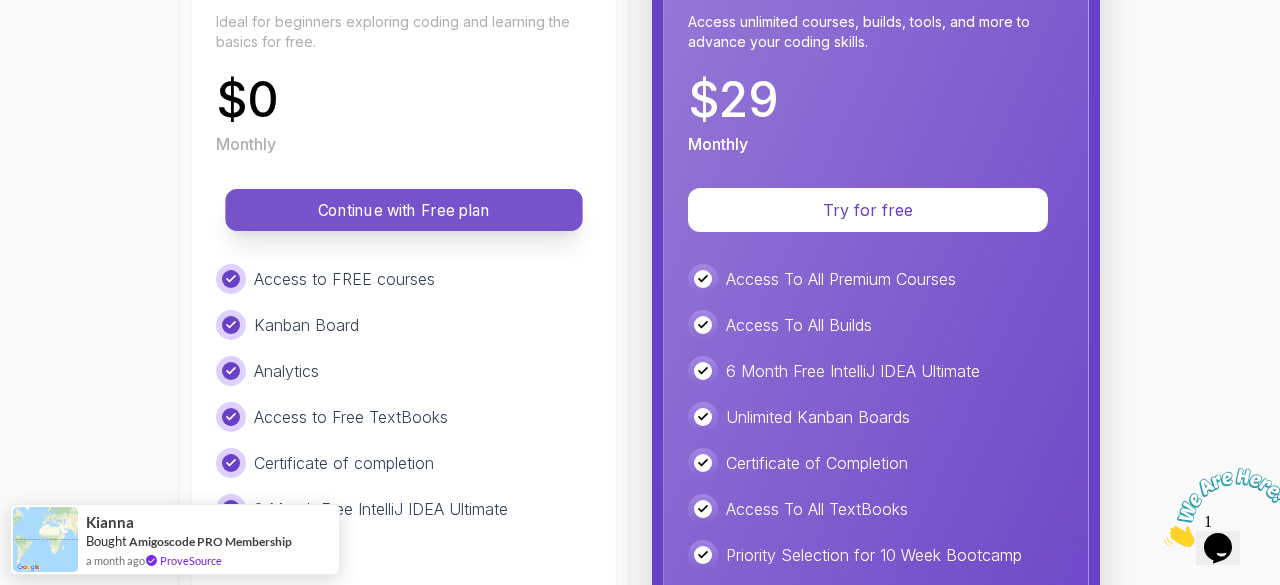 click on "Continue with Free plan" at bounding box center [404, 210] 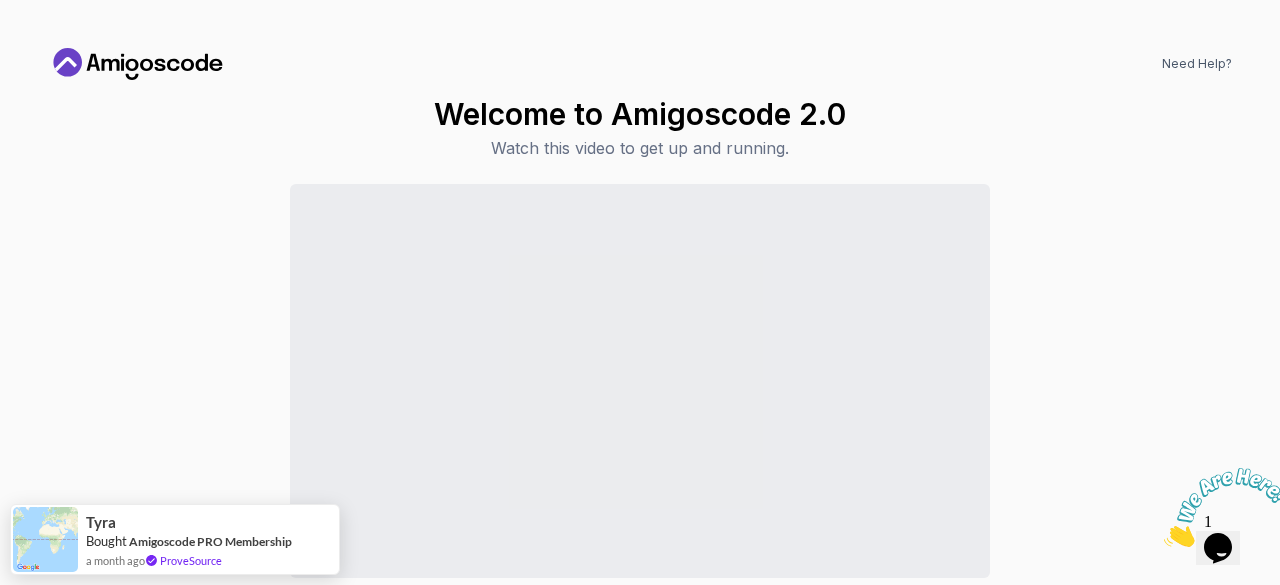 click on "Need Help?" at bounding box center [640, 64] 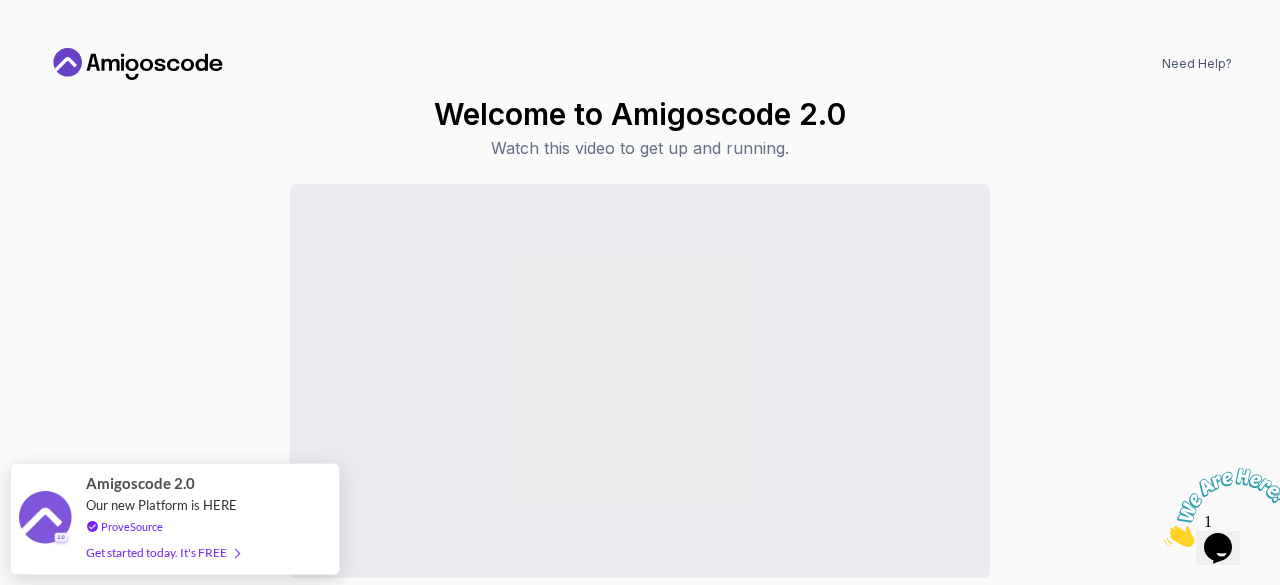 click on "Need Help? Welcome to Amigoscode 2.0 Watch this video to get up and running. Continue to Dashboard" at bounding box center [640, 292] 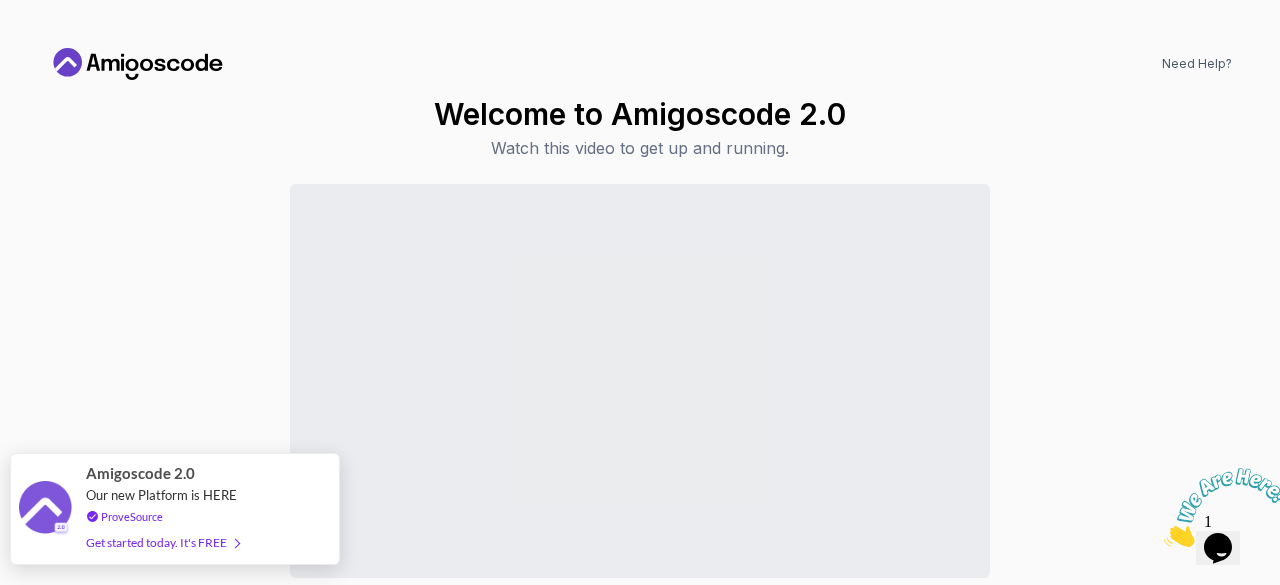 click on "Get started today. It's FREE" at bounding box center [162, 542] 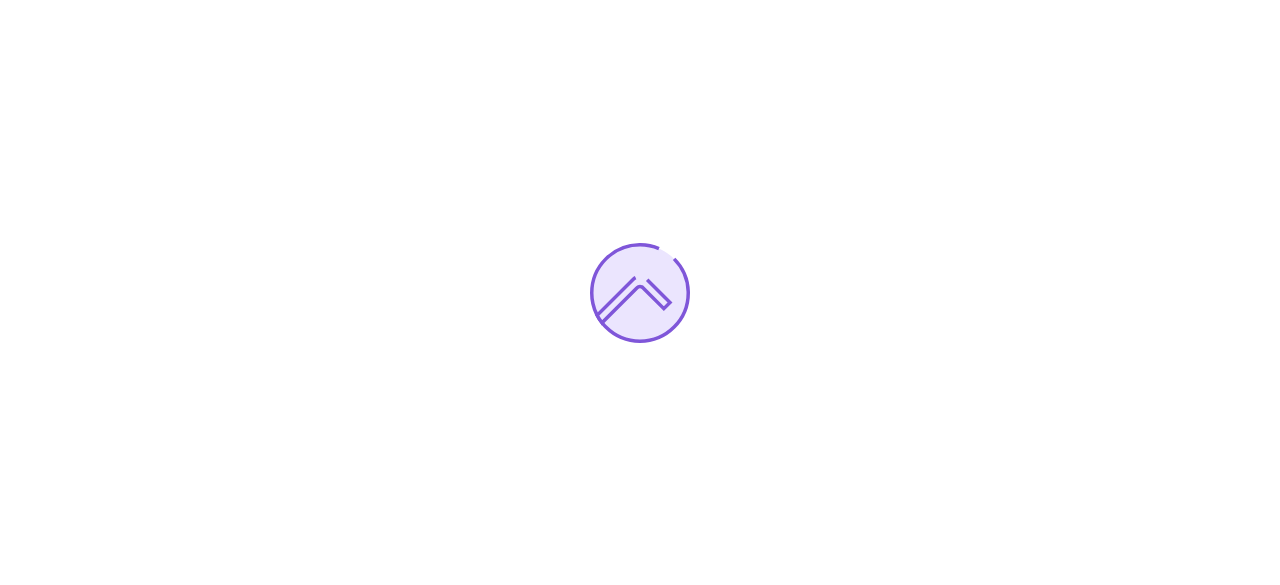 scroll, scrollTop: 0, scrollLeft: 0, axis: both 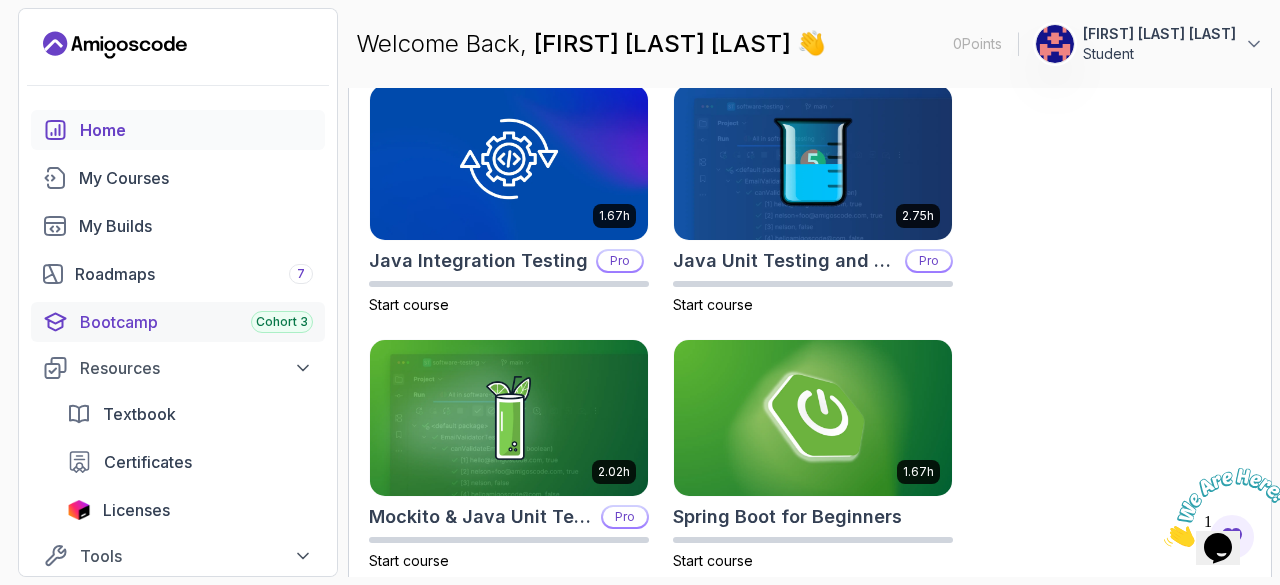 click on "Bootcamp Cohort 3" at bounding box center [196, 322] 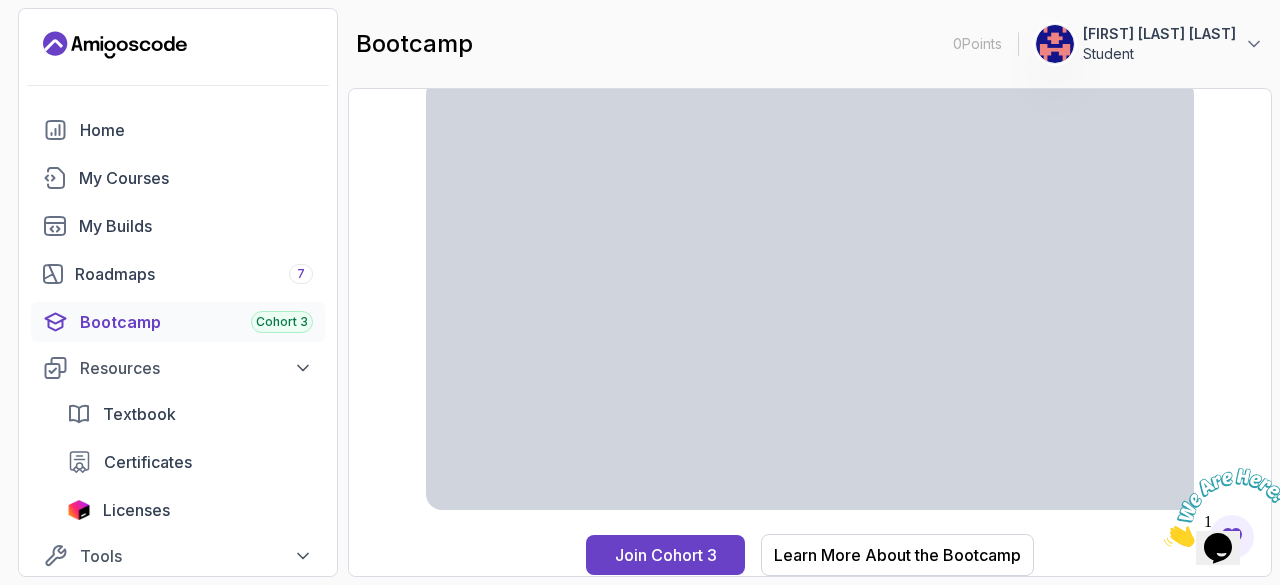 scroll, scrollTop: 0, scrollLeft: 0, axis: both 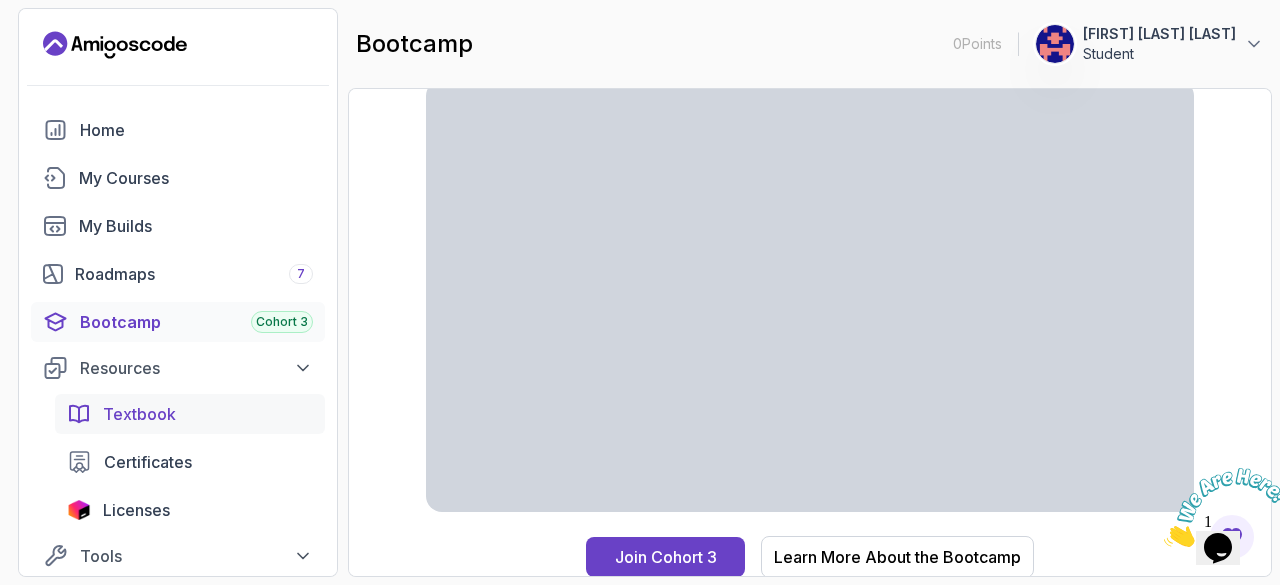 click on "Textbook" at bounding box center [139, 414] 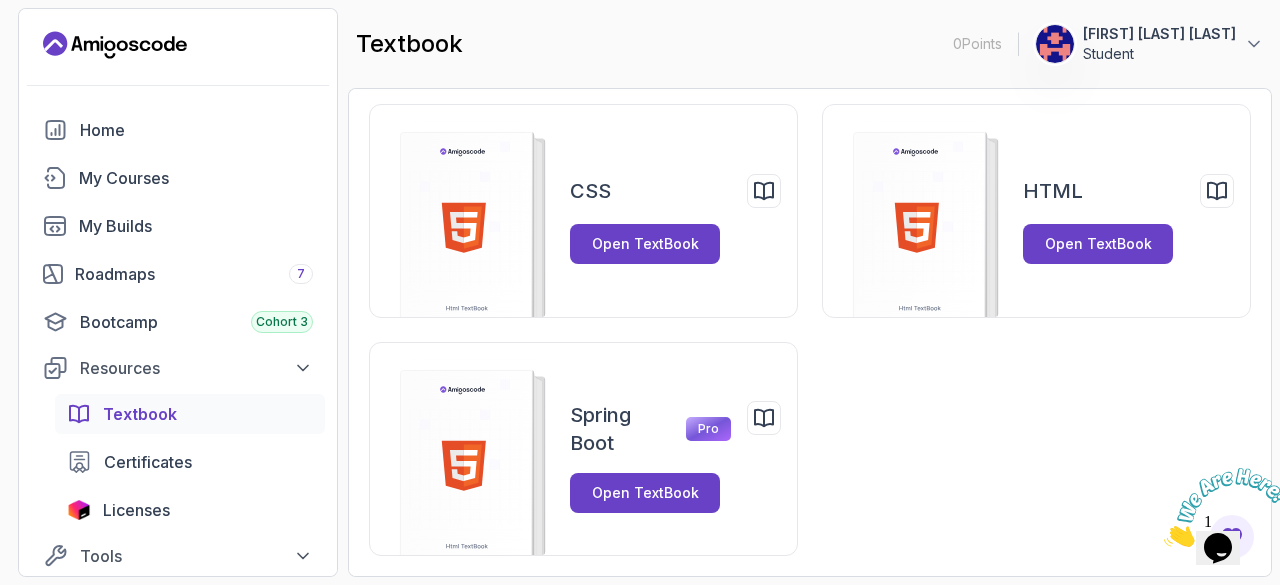 scroll, scrollTop: 46, scrollLeft: 0, axis: vertical 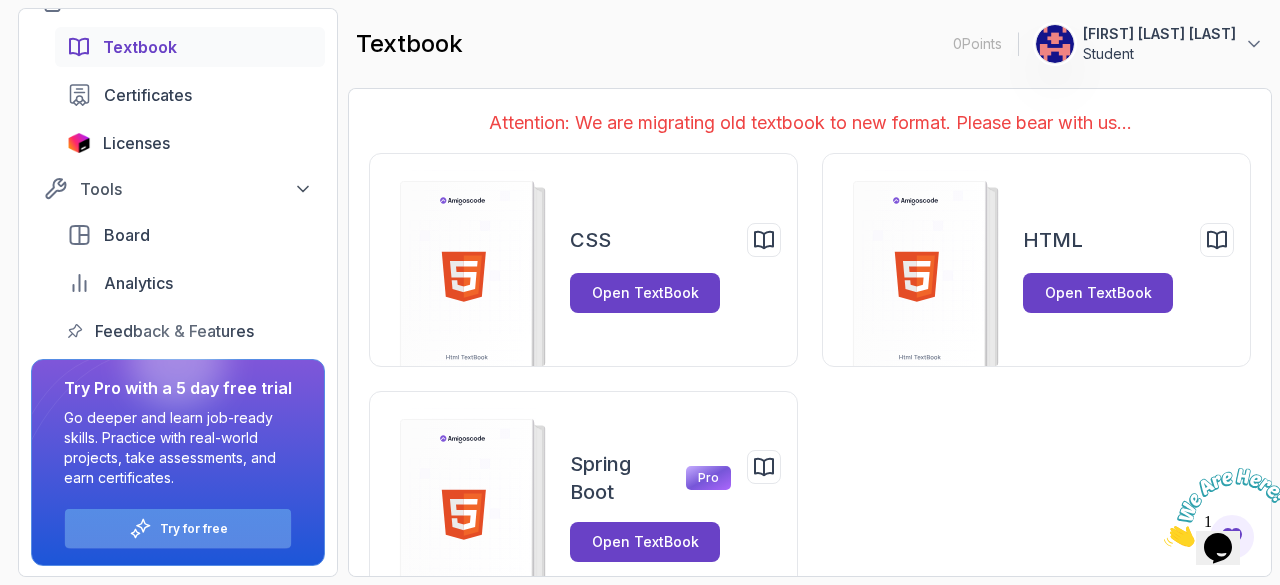 click on "Try for free" at bounding box center (194, 529) 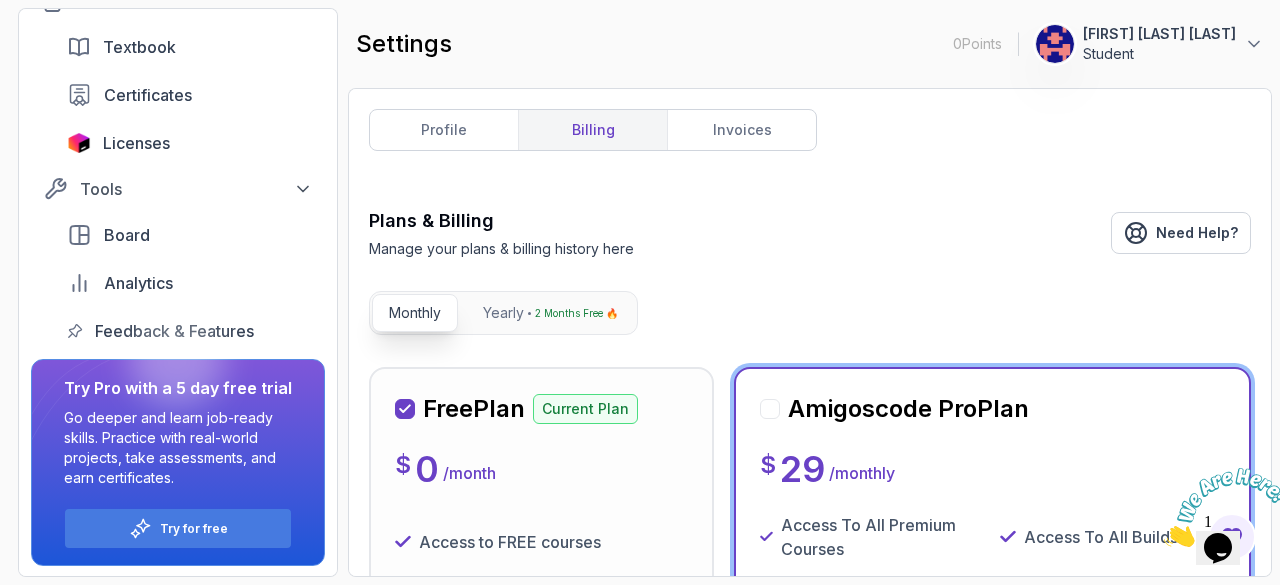 click on "Analytics" at bounding box center [541, 689] 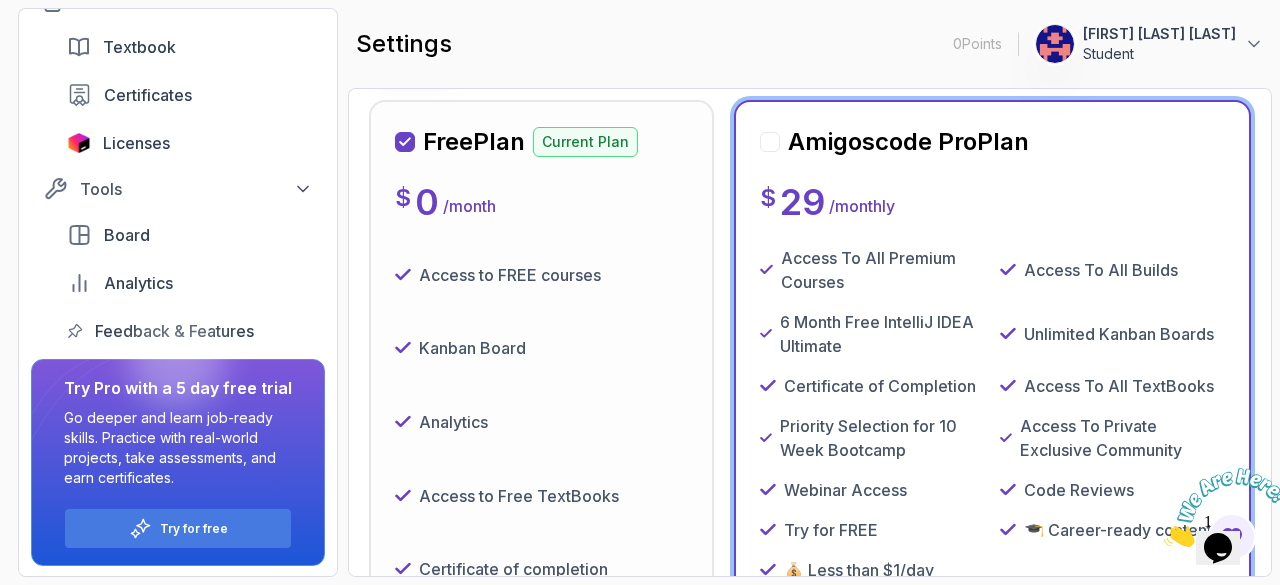 click on "Analytics" at bounding box center (541, 422) 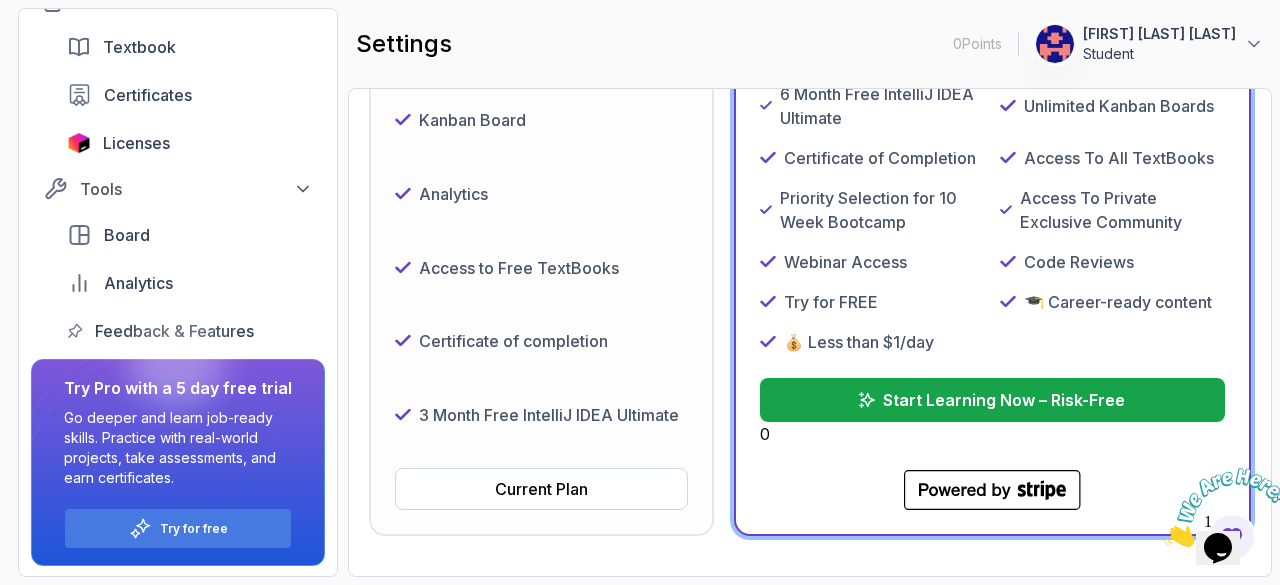 scroll, scrollTop: 496, scrollLeft: 0, axis: vertical 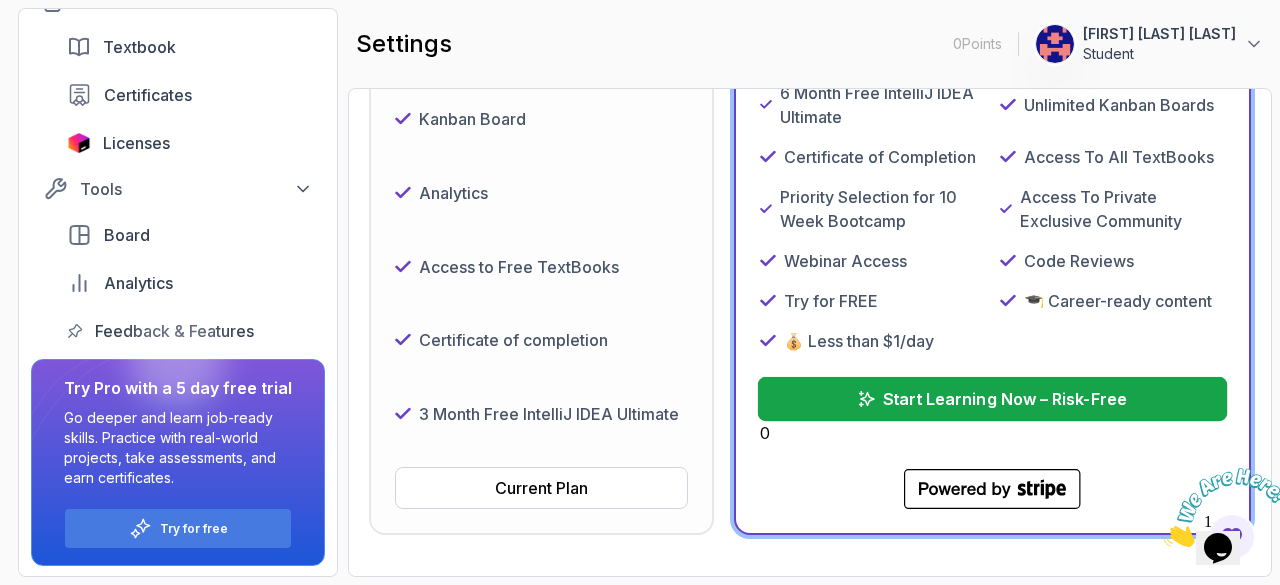 click on "Start Learning Now – Risk-Free" at bounding box center (1004, 399) 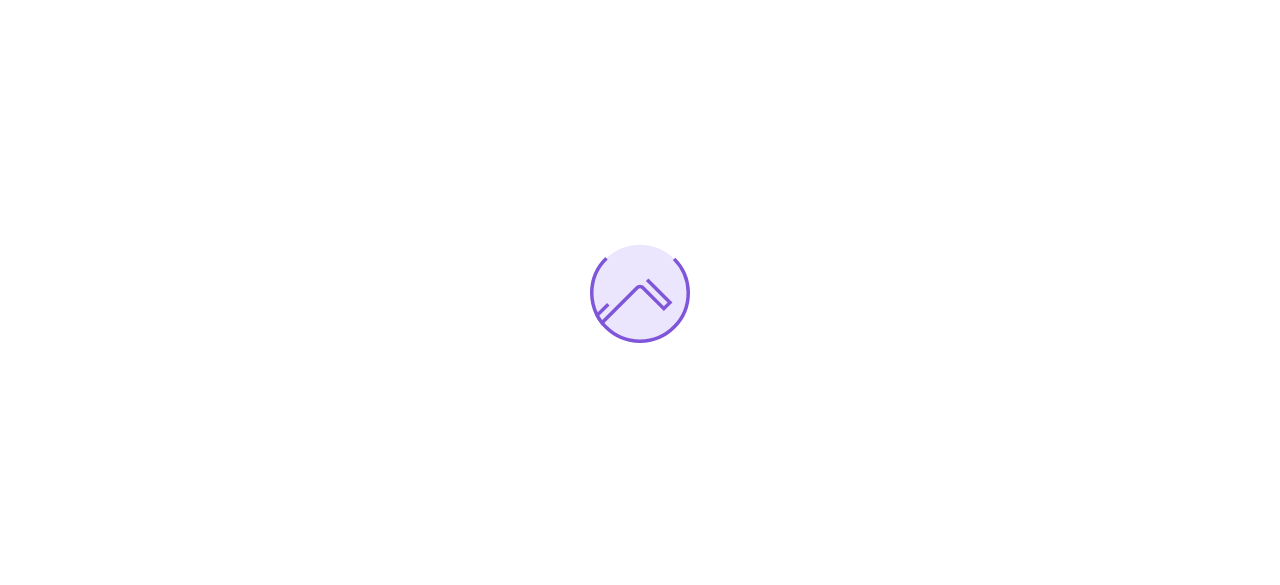 scroll, scrollTop: 0, scrollLeft: 0, axis: both 